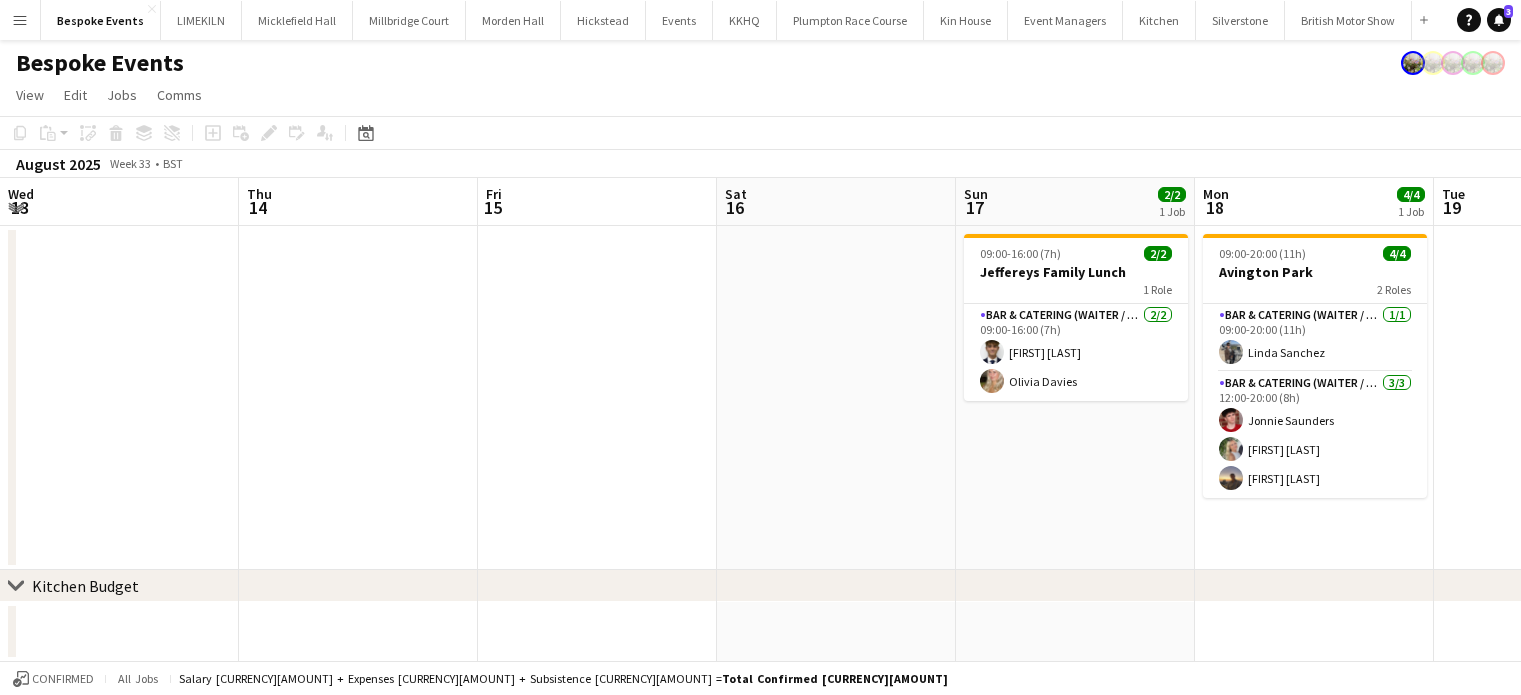 scroll, scrollTop: 0, scrollLeft: 0, axis: both 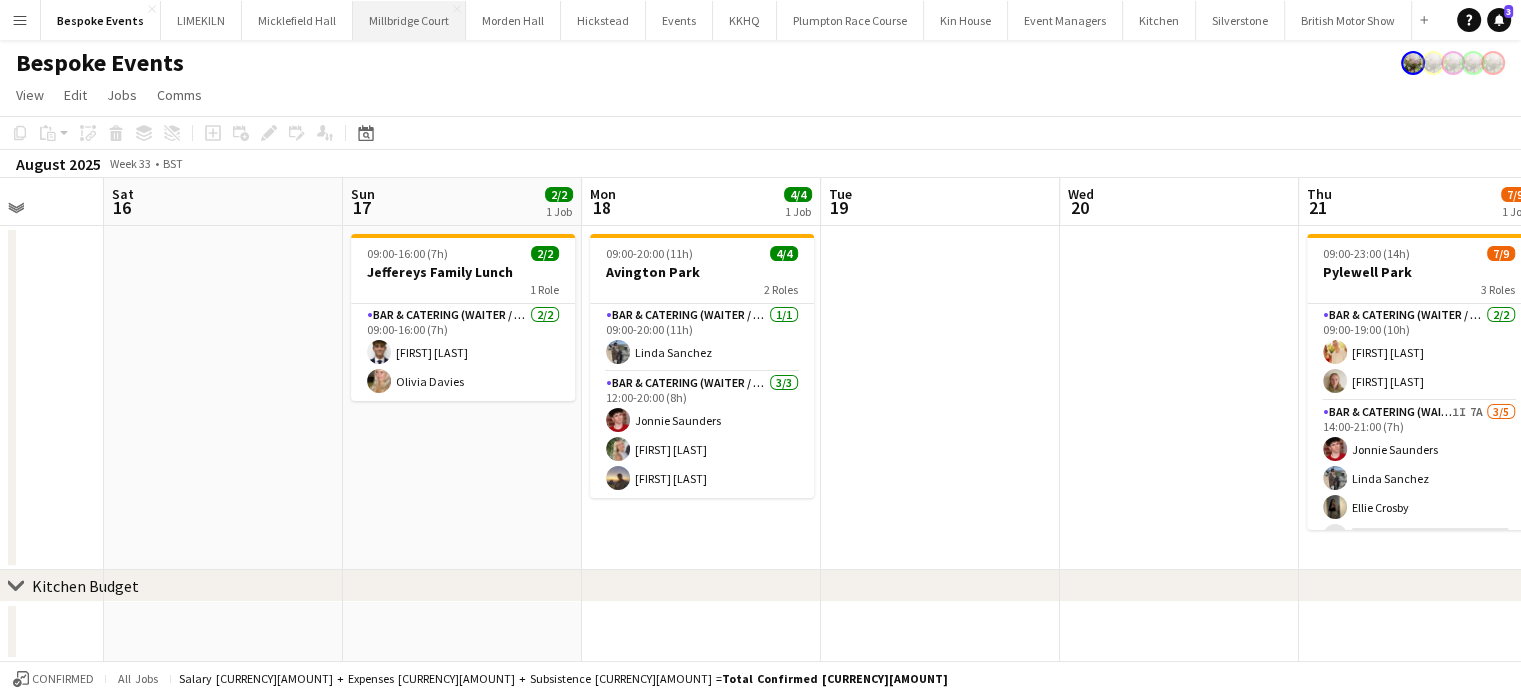 click on "Millbridge Court
Close" at bounding box center (409, 20) 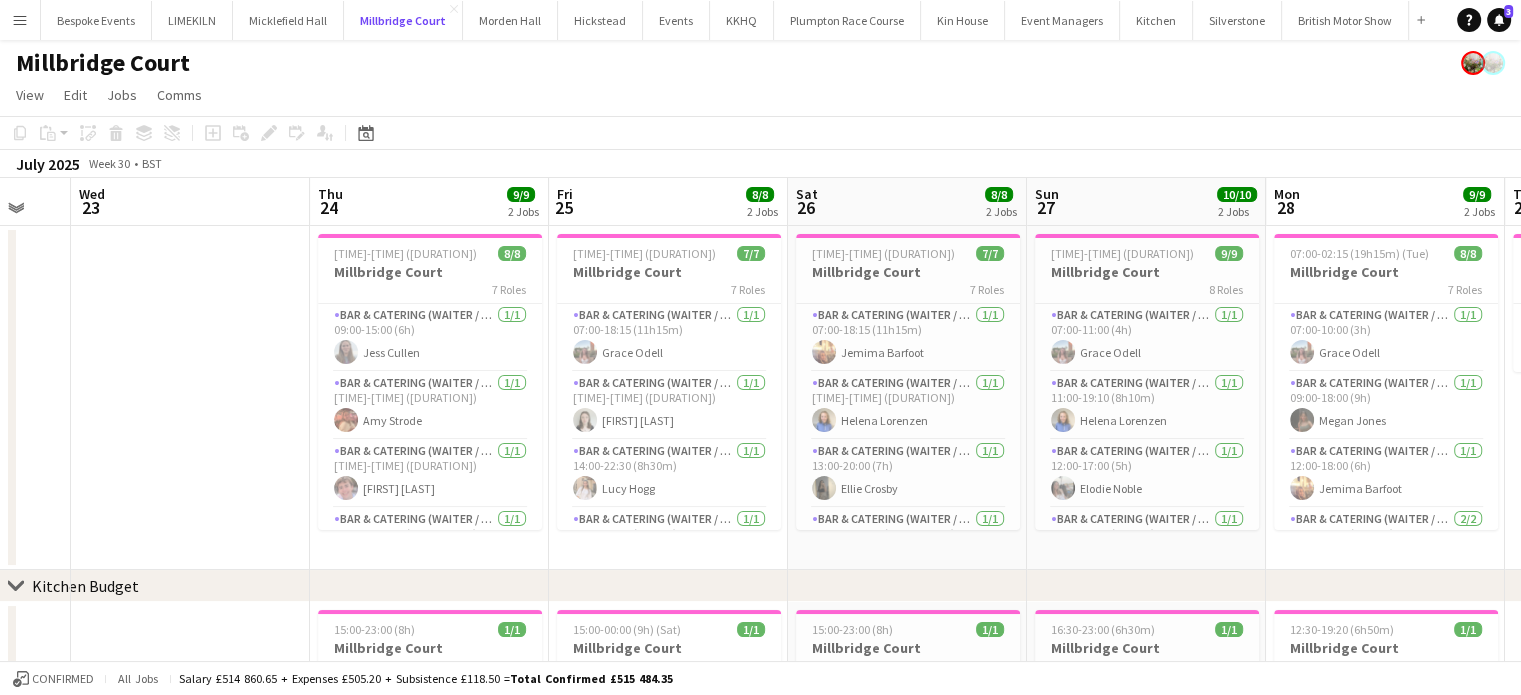 scroll, scrollTop: 0, scrollLeft: 633, axis: horizontal 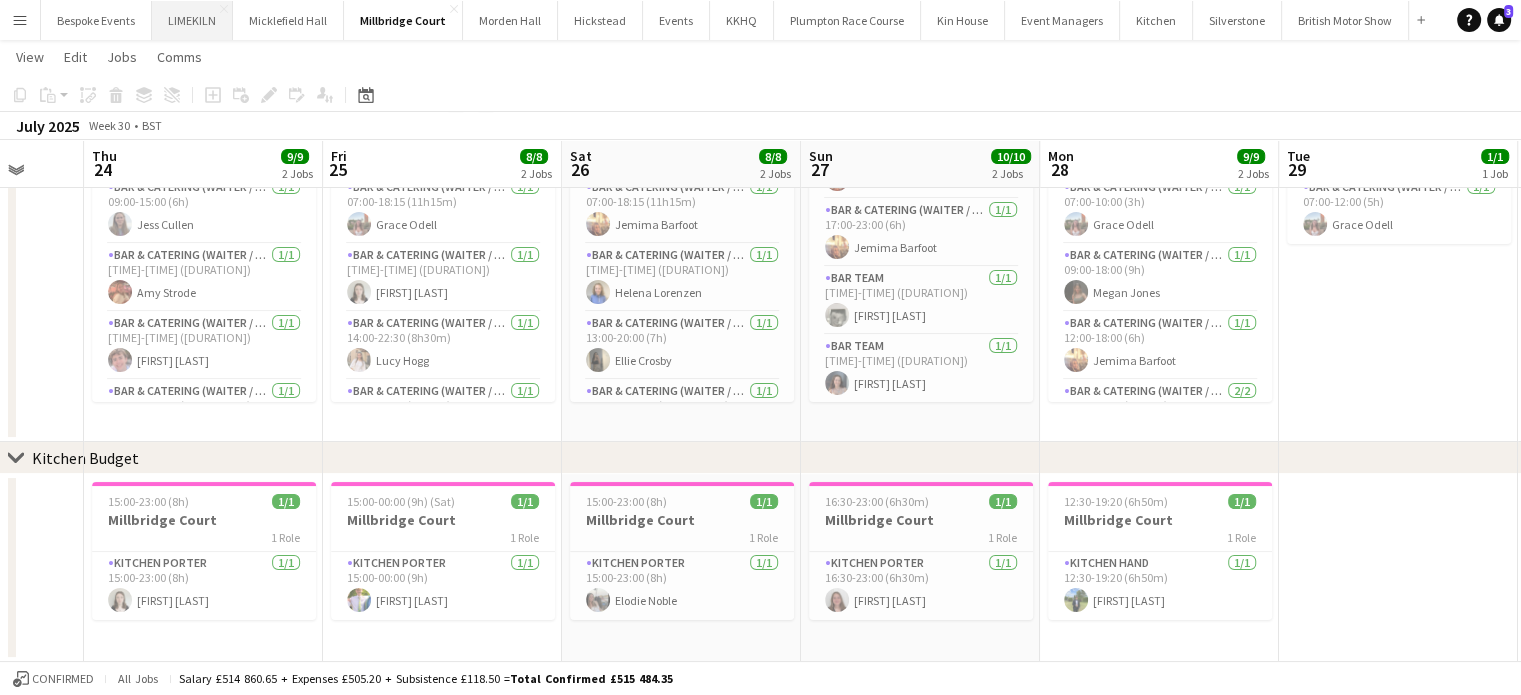 click on "LIMEKILN
Close" at bounding box center [192, 20] 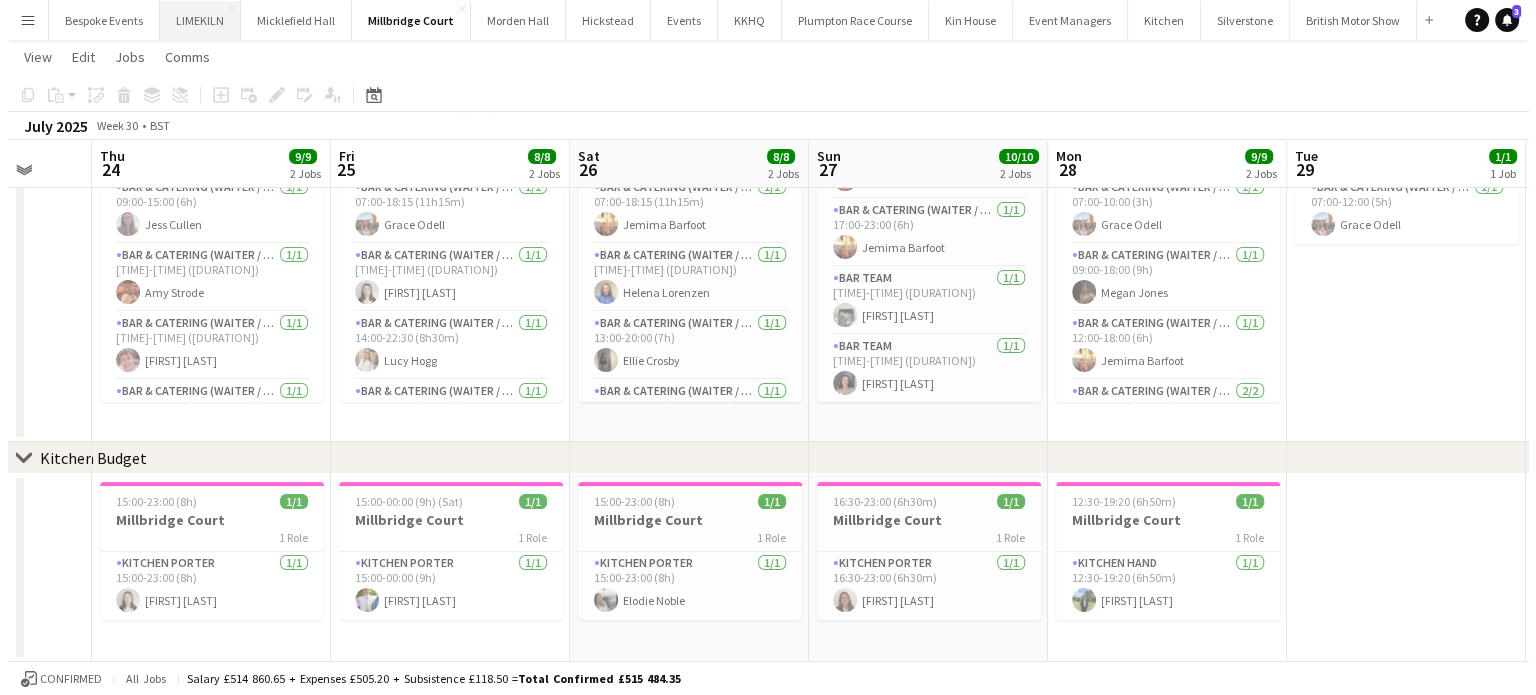 scroll, scrollTop: 0, scrollLeft: 0, axis: both 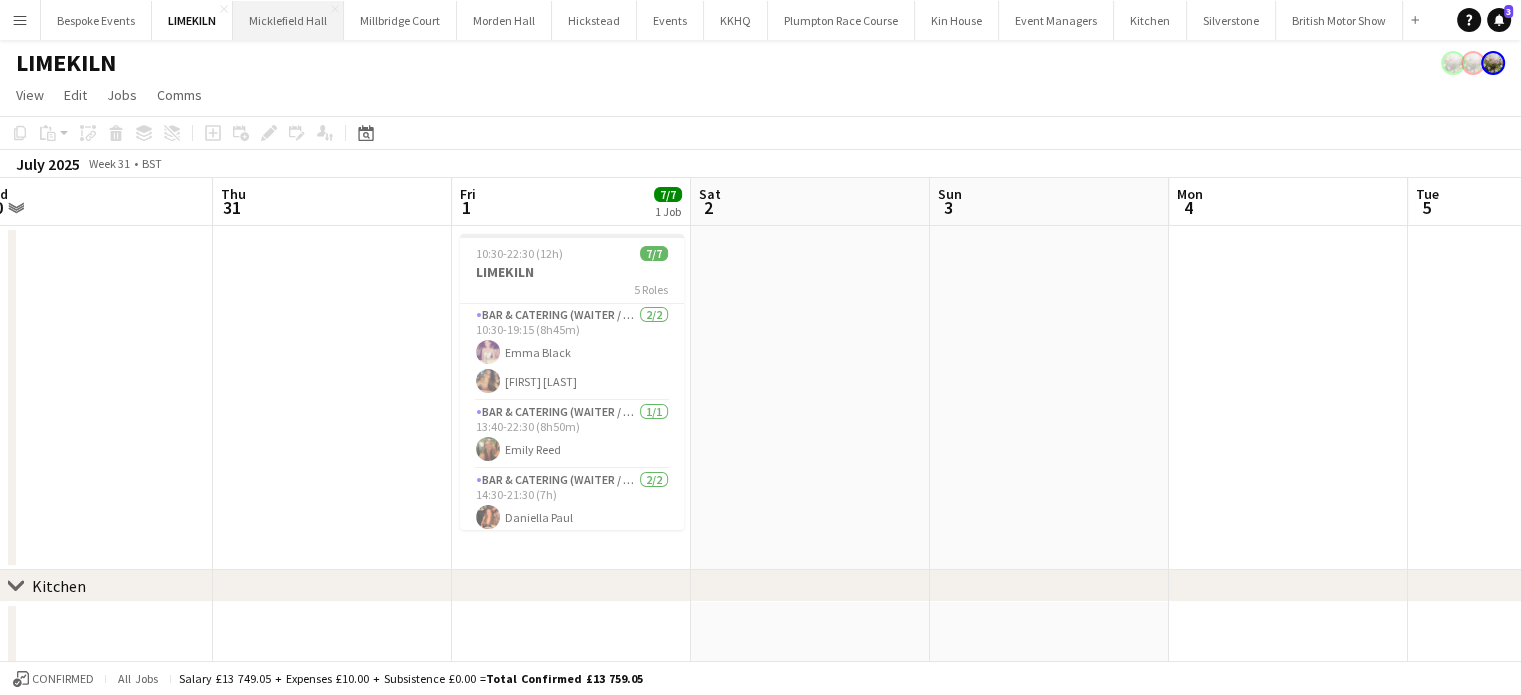click on "Micklefield Hall
Close" at bounding box center [288, 20] 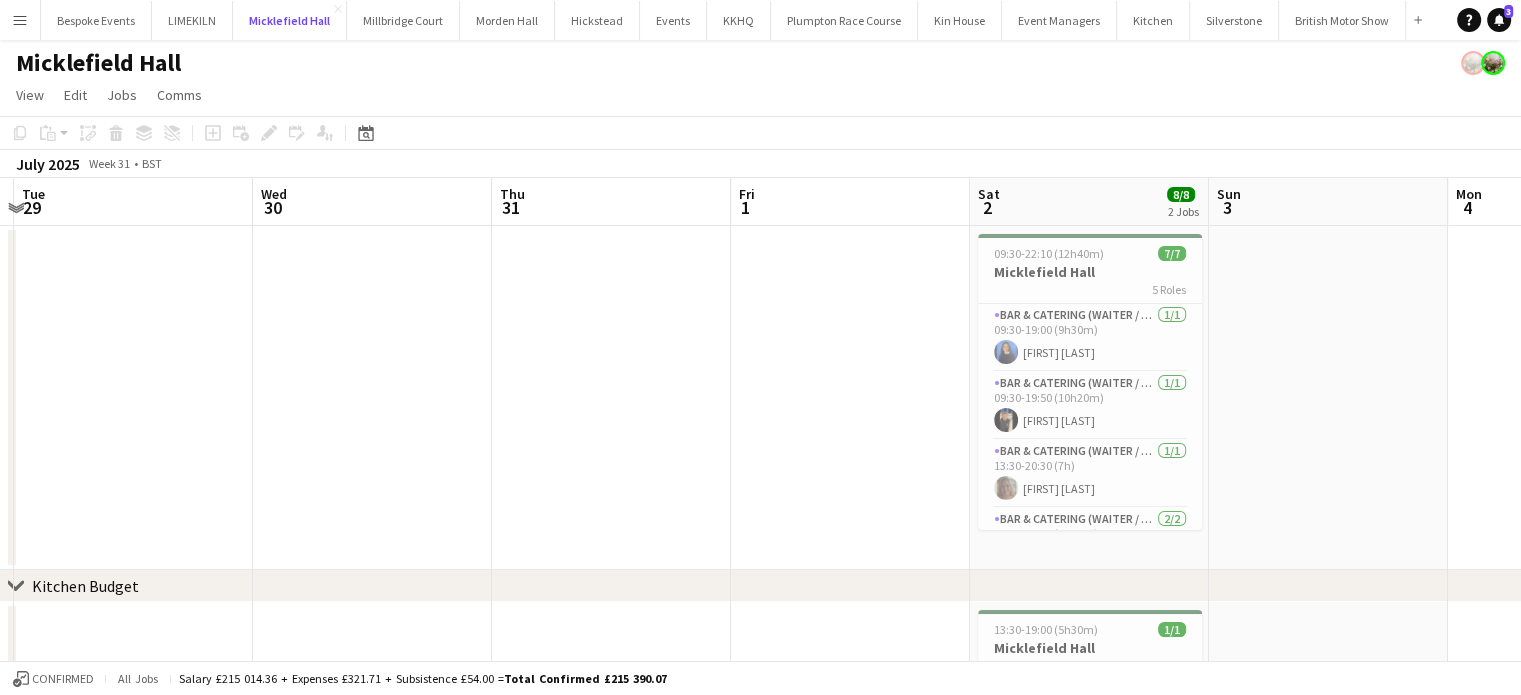 scroll, scrollTop: 0, scrollLeft: 627, axis: horizontal 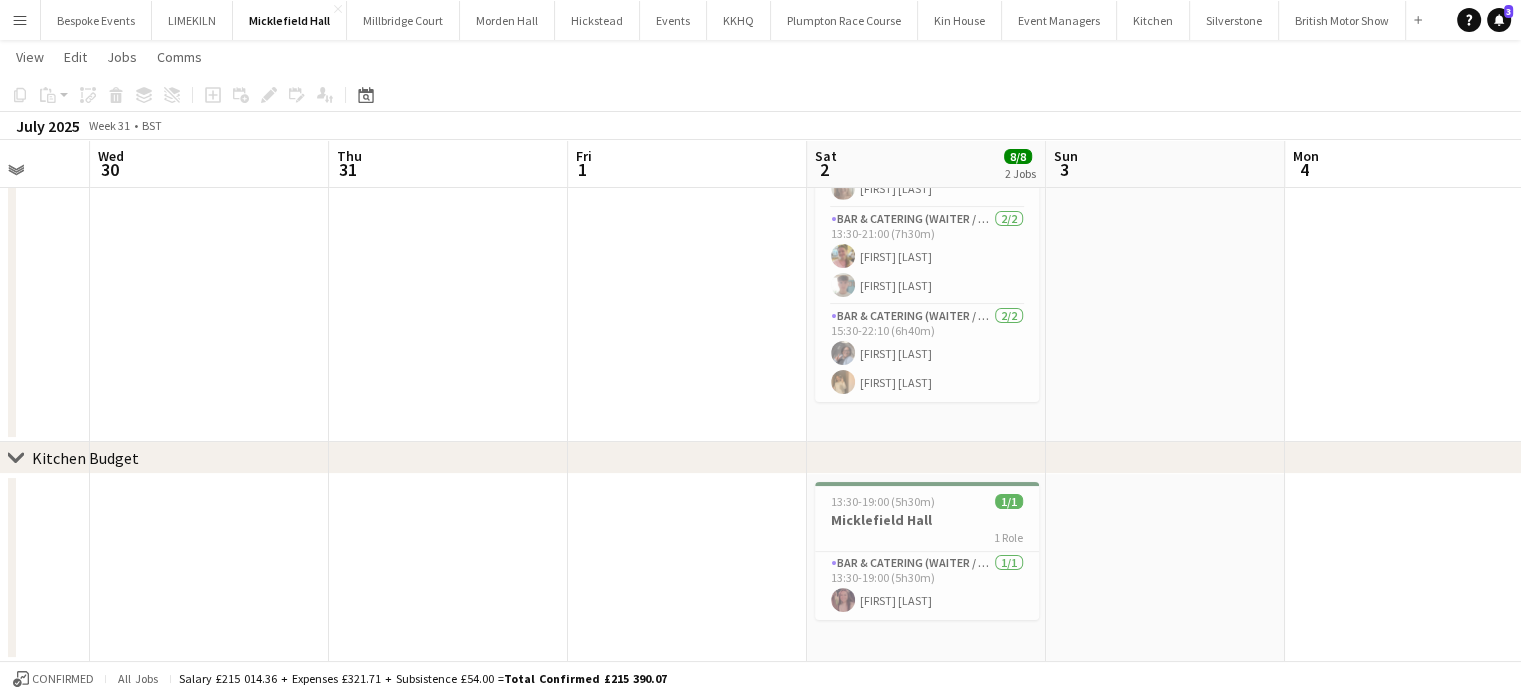 click on "View  Day view expanded Day view collapsed Month view Date picker Jump to today Expand Linked Jobs Collapse Linked Jobs  Edit  Copy Ctrl+C  Paste  Without Crew Ctrl+V With Crew Ctrl+Shift+V Paste as linked job  Group  Group Ungroup  Jobs  New Job Edit Job Delete Job New Linked Job Edit Linked Jobs Job fulfilment Promote Role Copy Role URL  Comms  Notify confirmed crew Create chat" 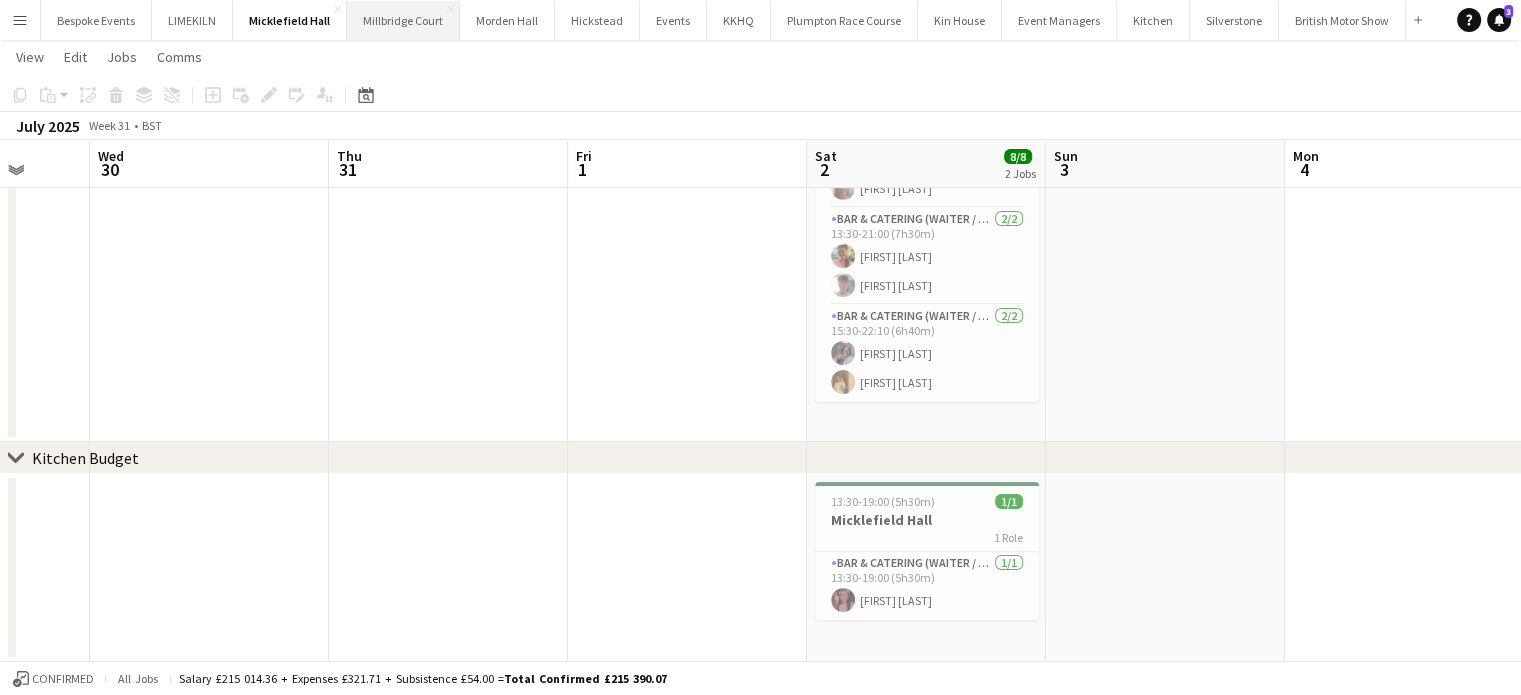 click on "Millbridge Court
Close" at bounding box center [403, 20] 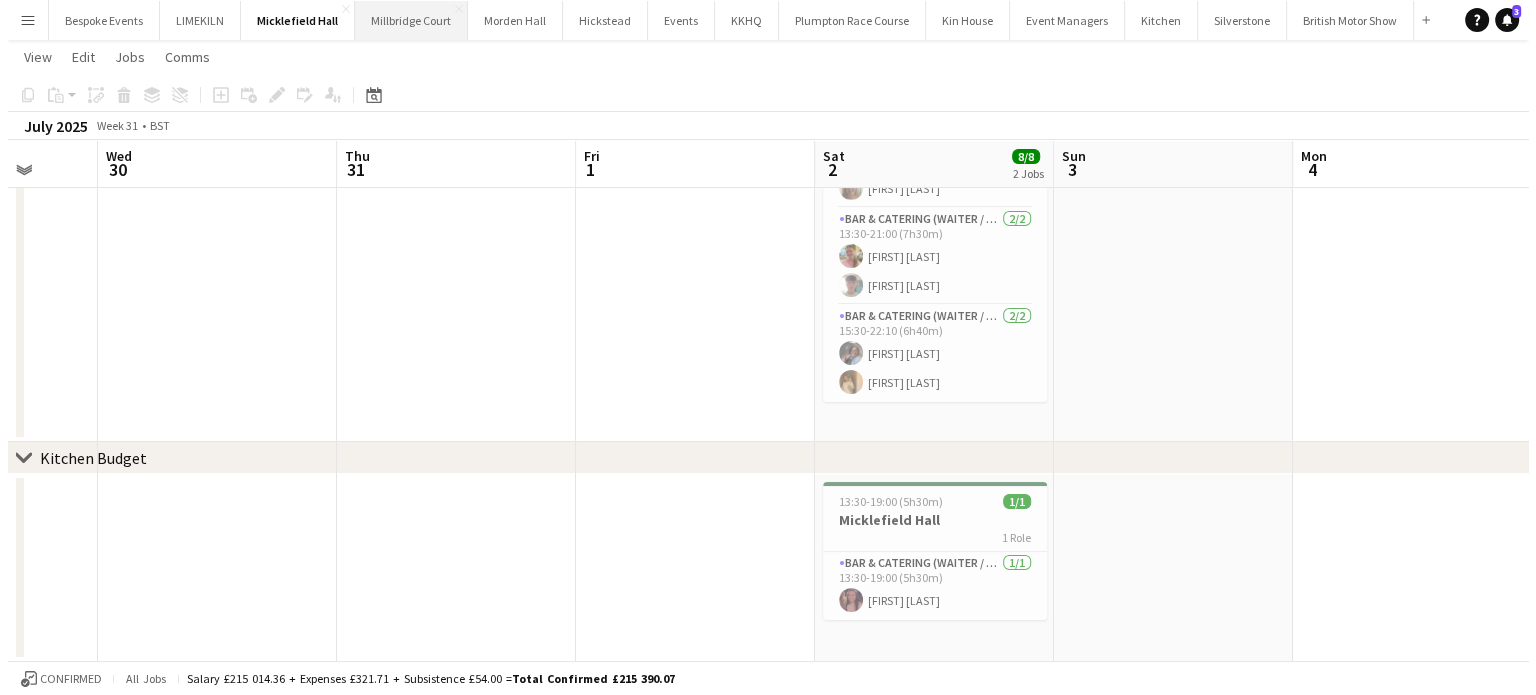 scroll, scrollTop: 0, scrollLeft: 0, axis: both 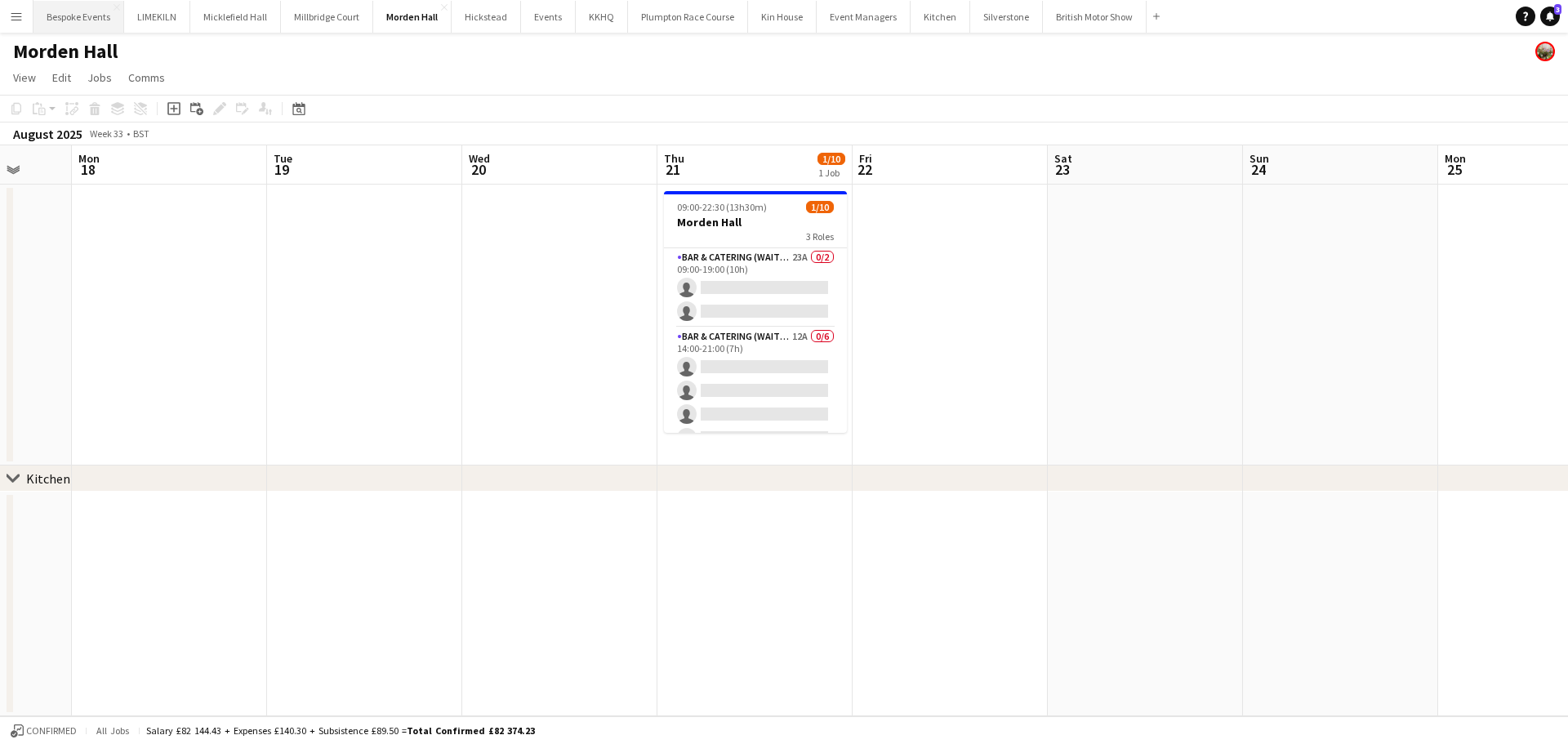 click on "Bespoke Events
Close" at bounding box center (78, 16) 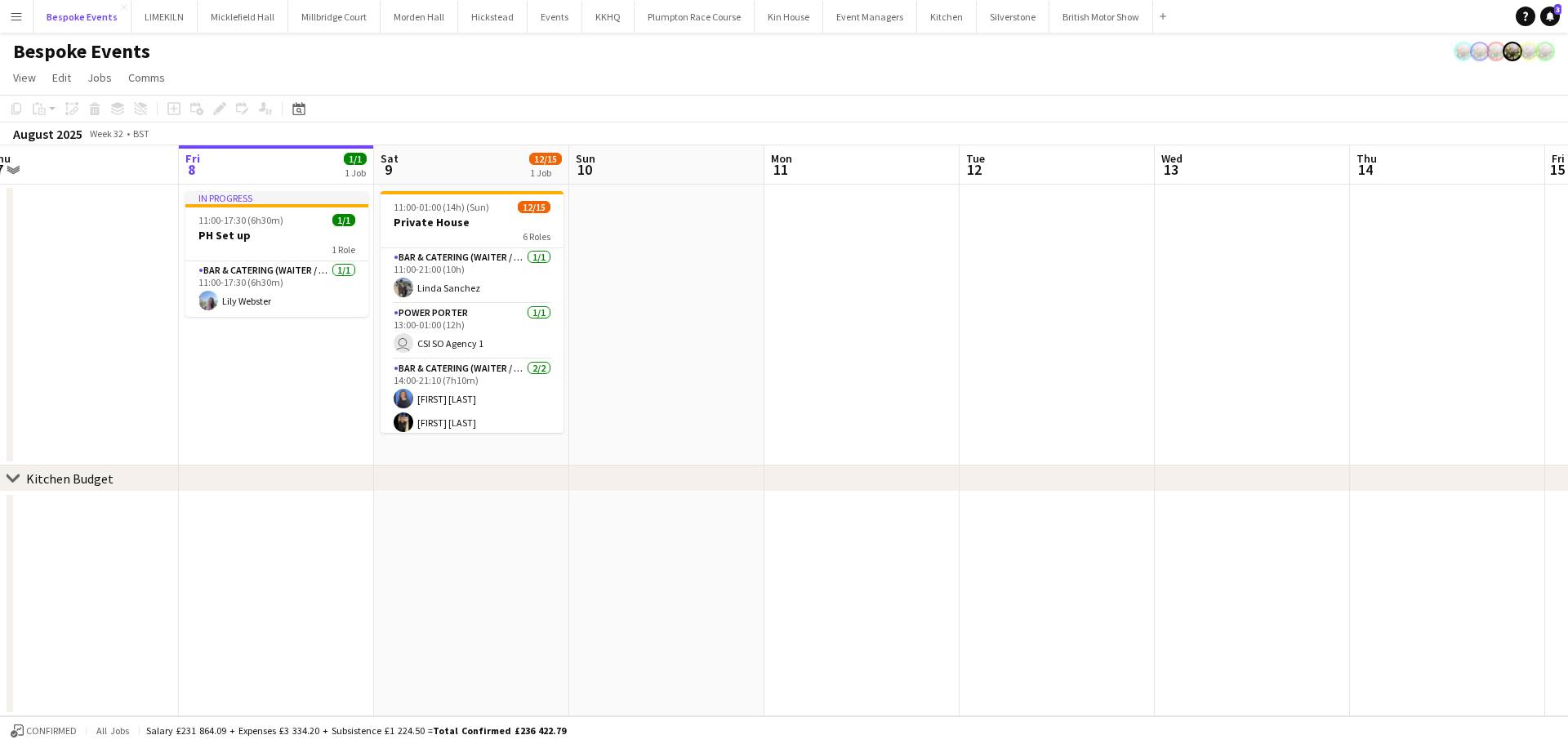 scroll, scrollTop: 0, scrollLeft: 408, axis: horizontal 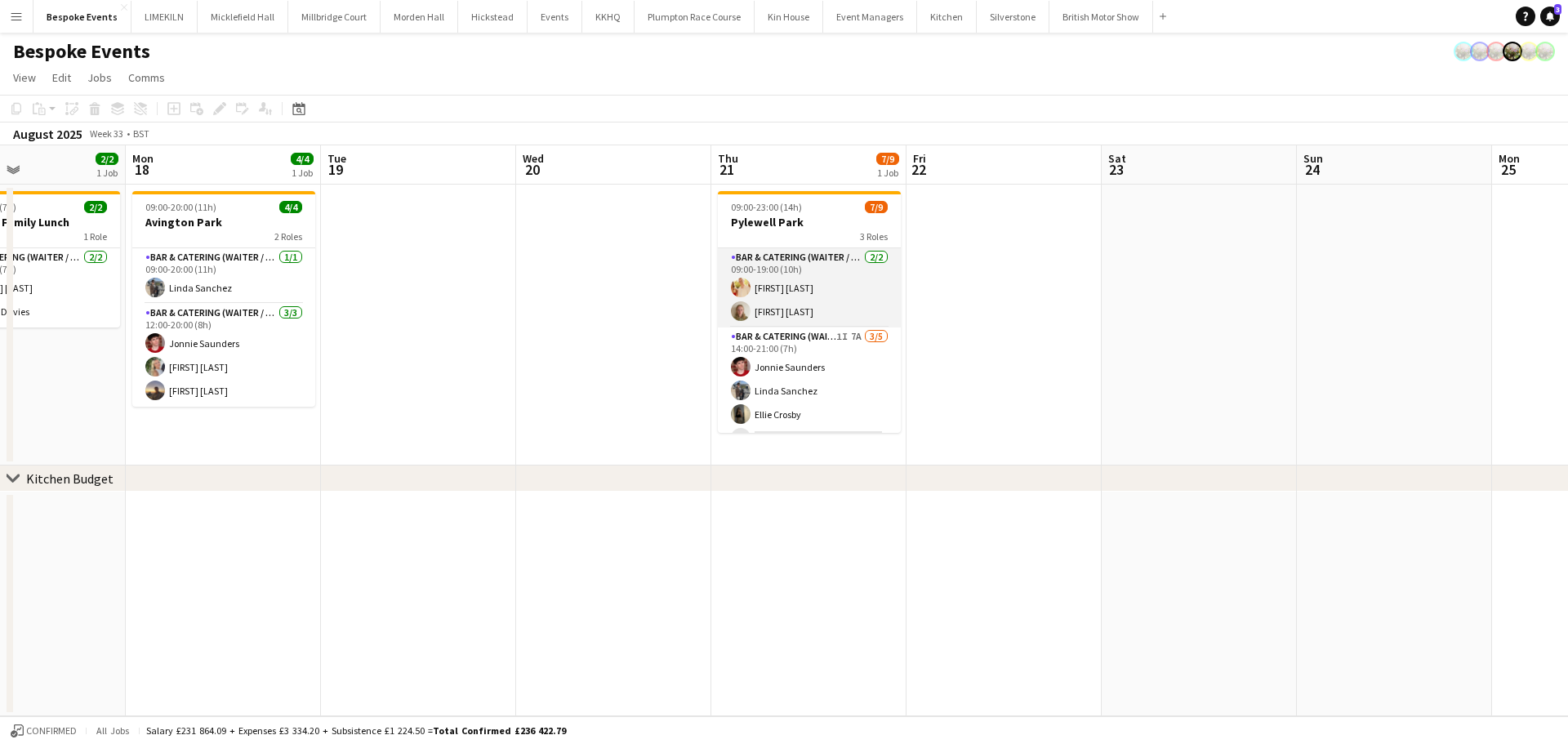 click on "Bar & Catering (Waiter / waitress)   2/2   [TIME]
[FIRST] [LAST] [FIRST] [LAST]" at bounding box center (809, 287) 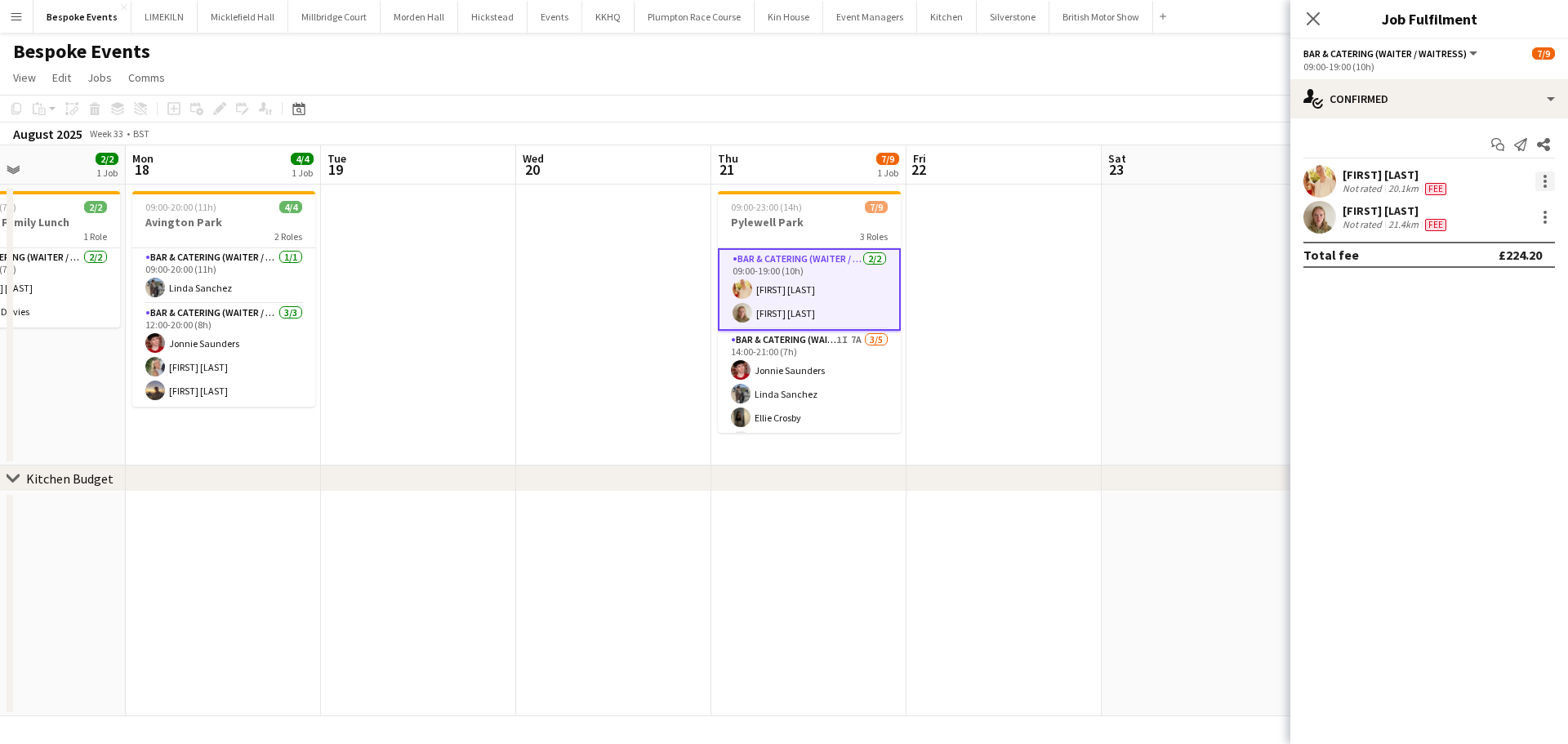click at bounding box center [1545, 181] 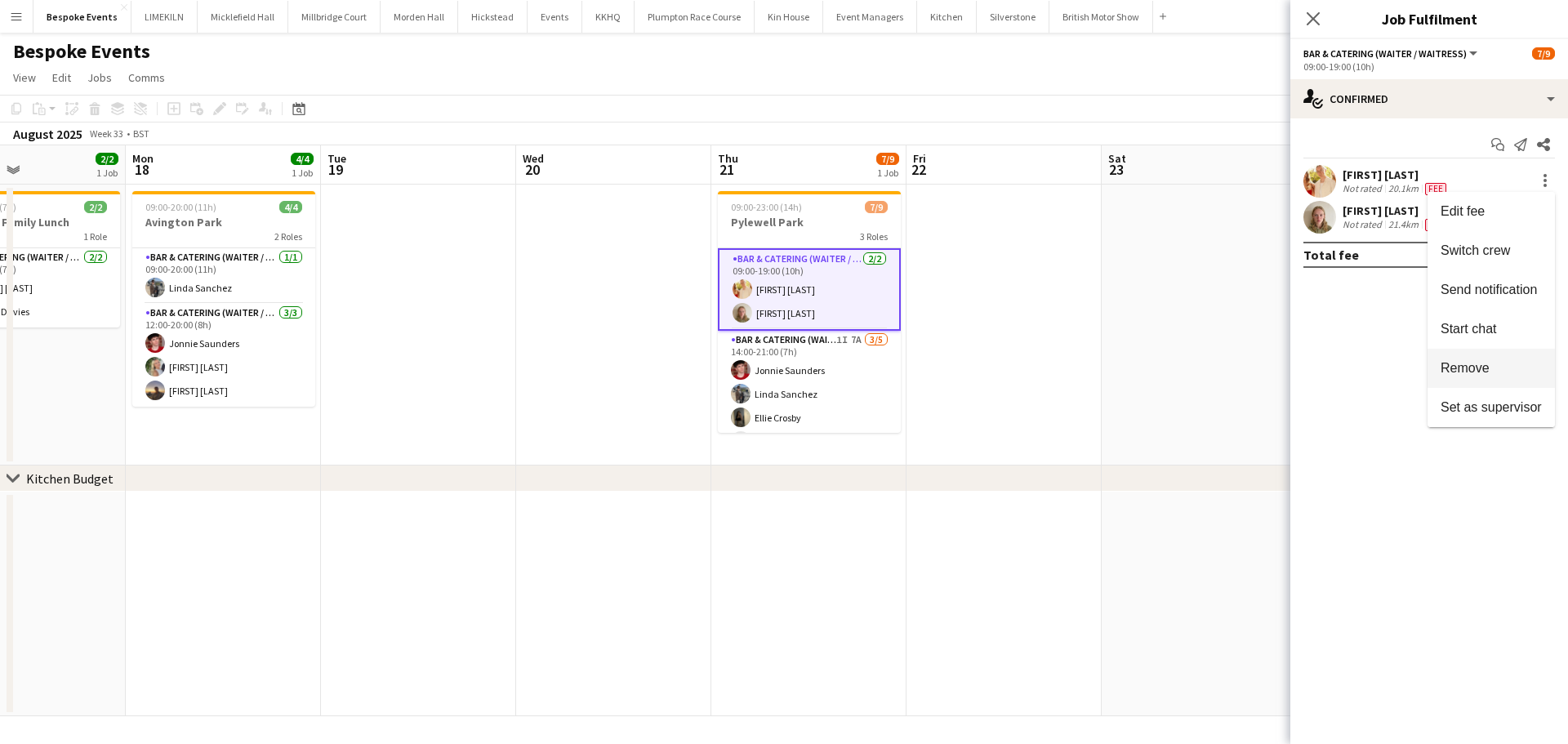 click on "Remove" at bounding box center (1465, 368) 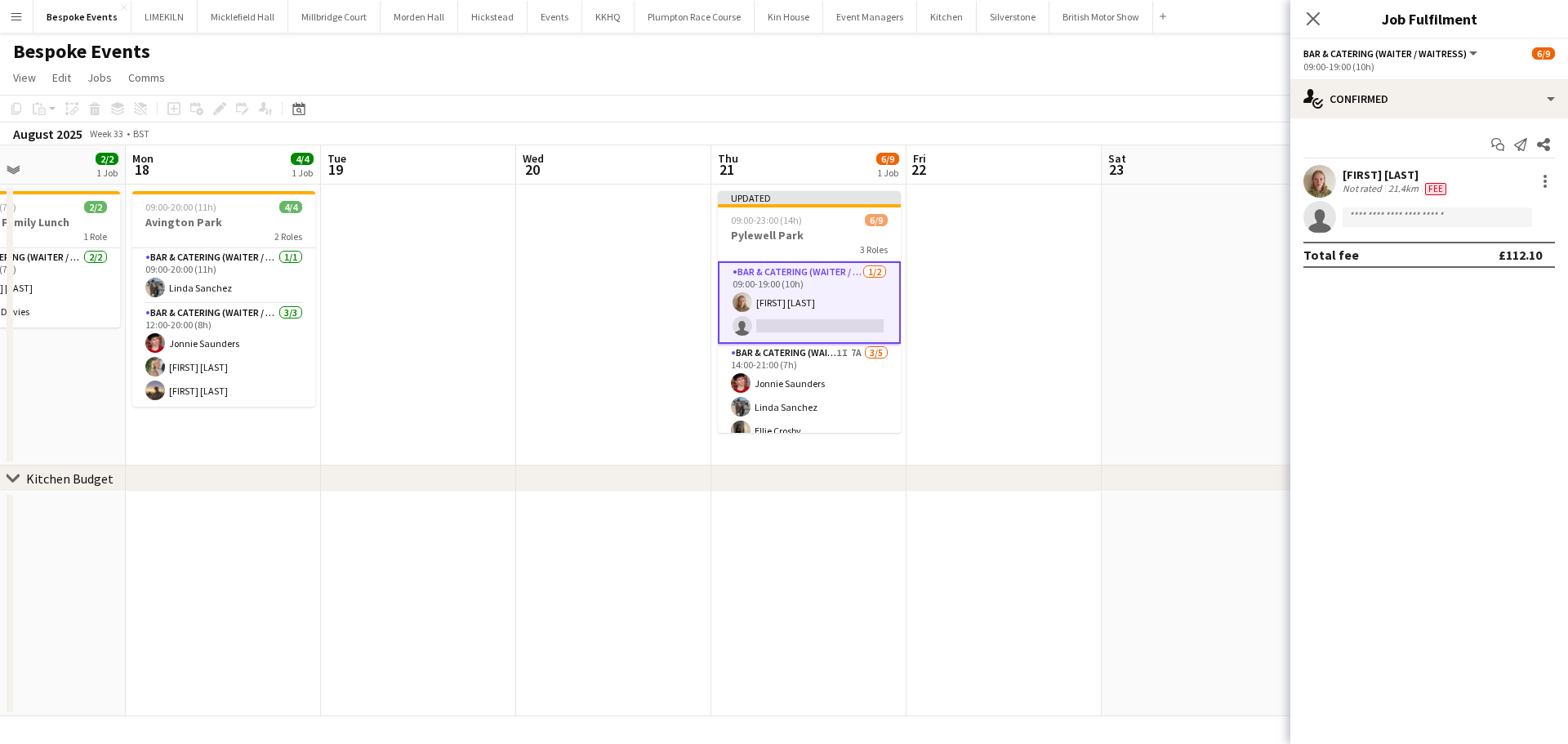 click at bounding box center (1004, 325) 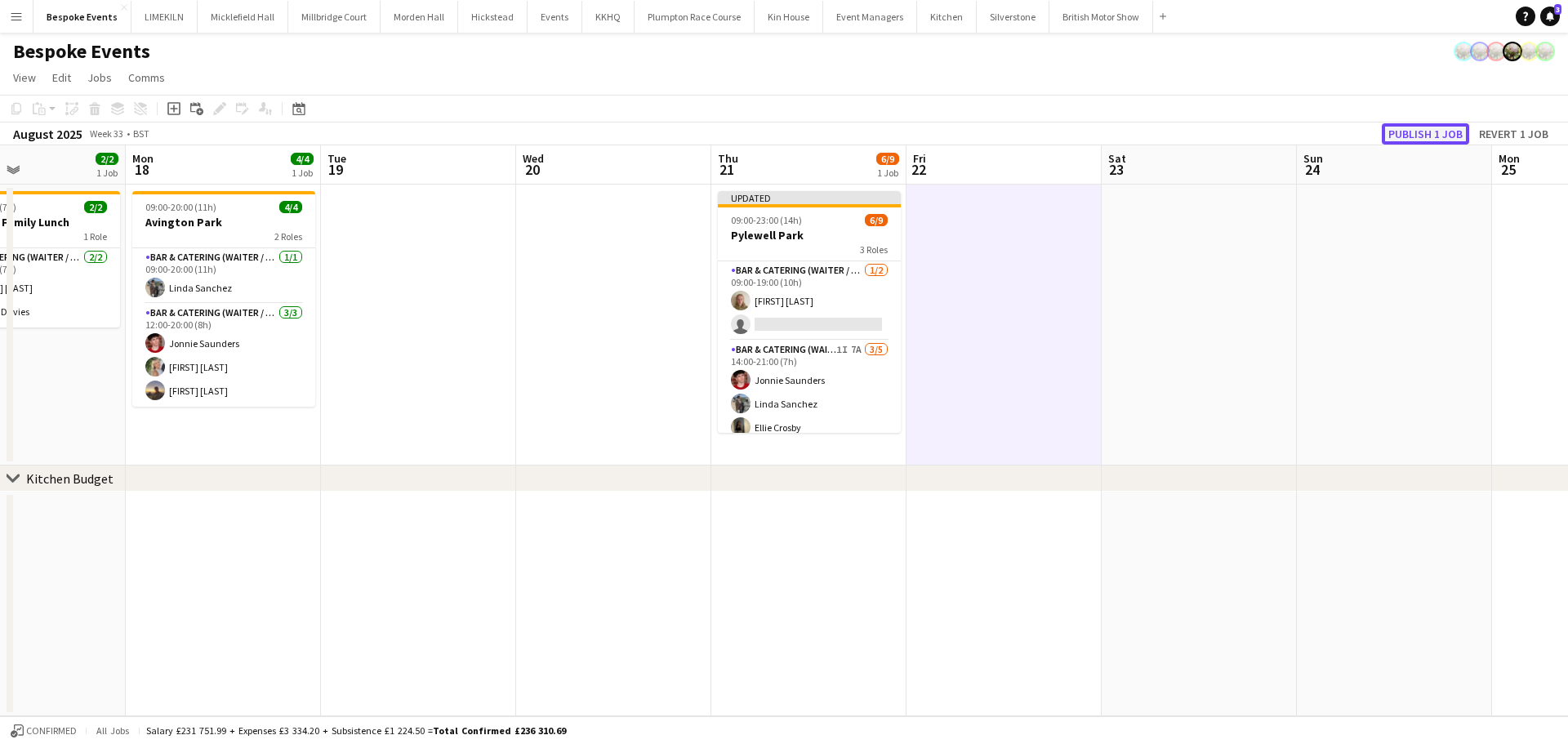 click on "Publish 1 job" 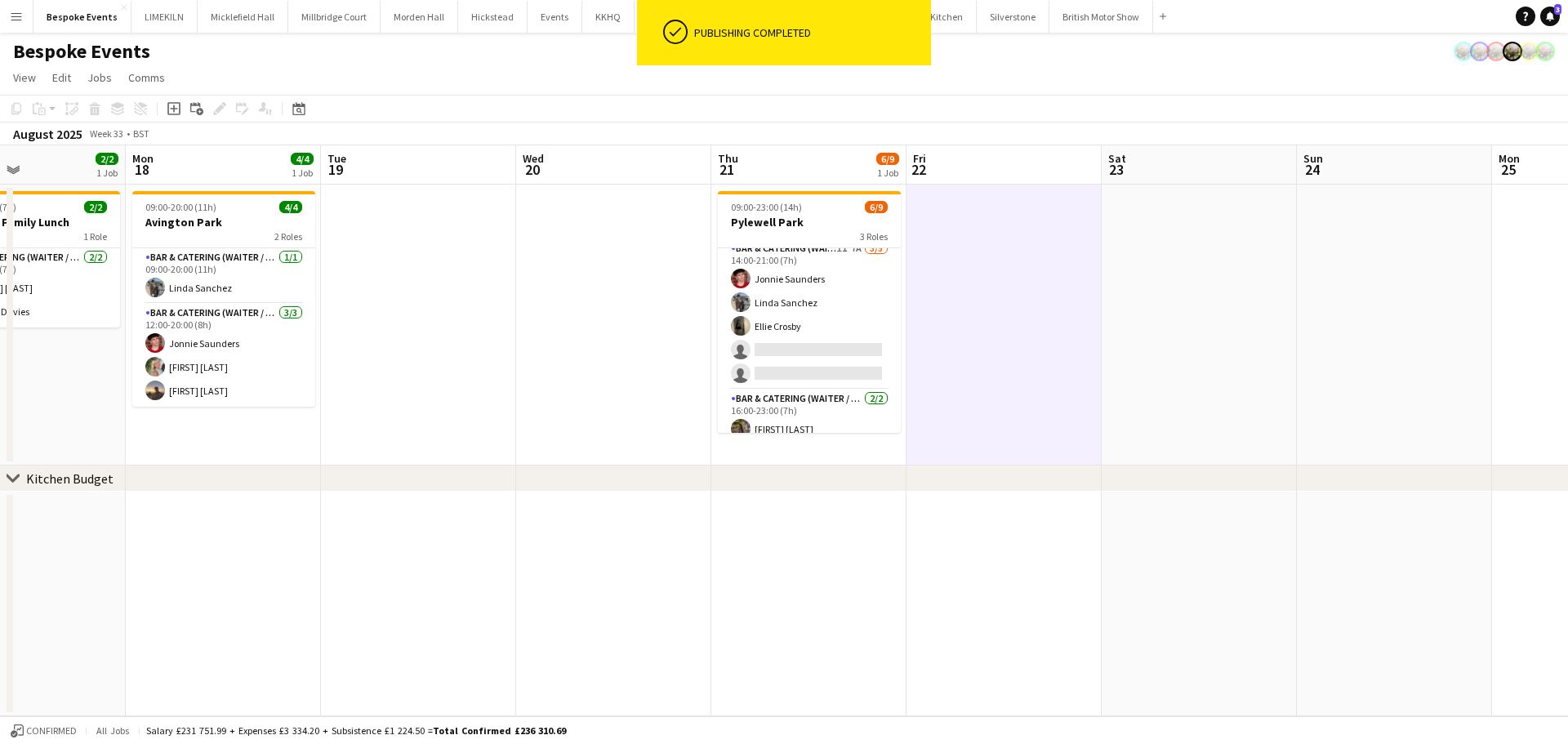 scroll, scrollTop: 124, scrollLeft: 0, axis: vertical 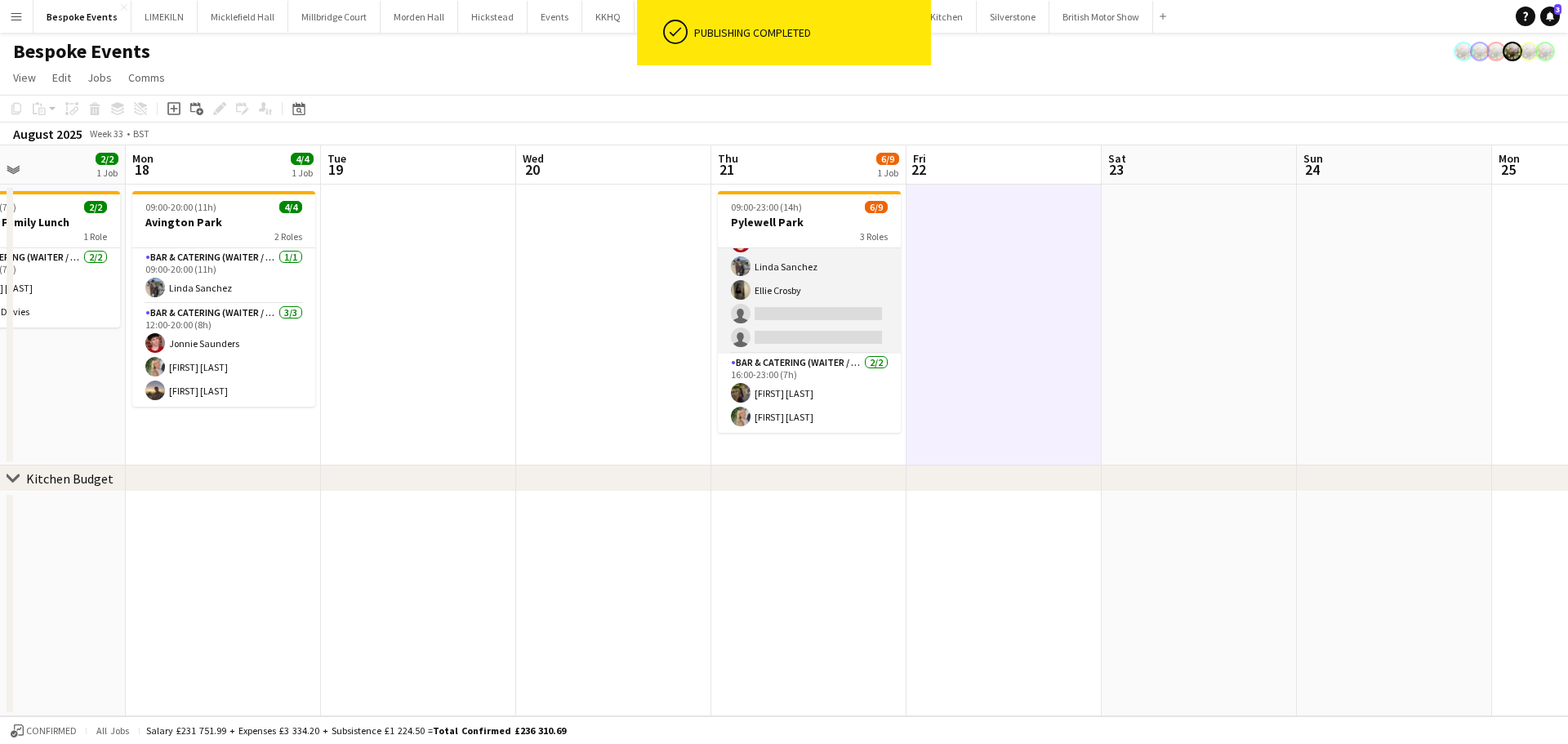 click on "Bar & Catering (Waiter / waitress)   1I   7A   3/5   [TIME]
[FIRST] [LAST] [FIRST] [LAST] [FIRST] [LAST]
single-neutral-actions
single-neutral-actions" at bounding box center [809, 278] 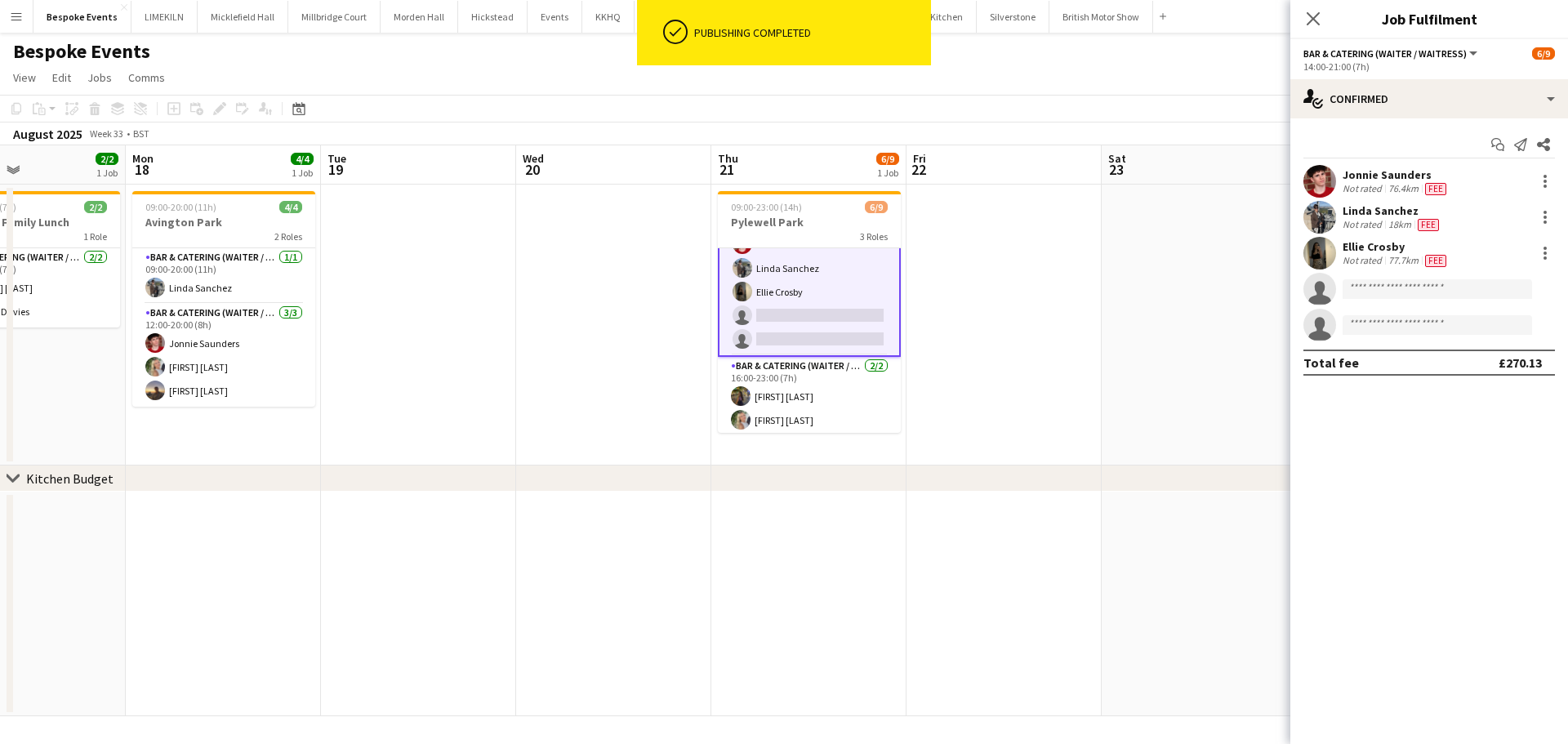 scroll, scrollTop: 126, scrollLeft: 0, axis: vertical 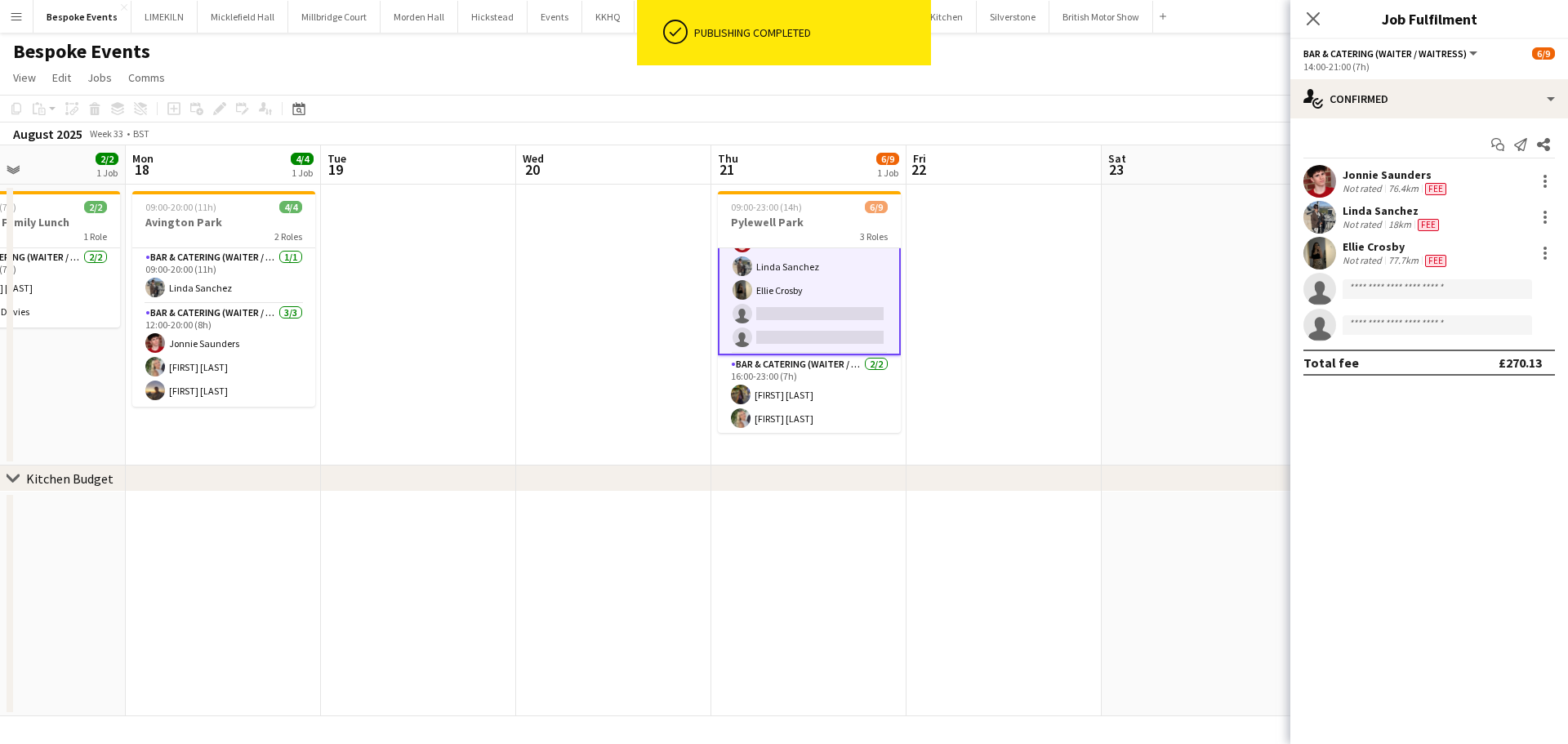 click on "Start chat
Send notification
Share
[FIRST] [LAST]   Not rated   76.4km   Fee   [FIRST] [LAST]   Not rated   18km   Fee   [FIRST] [LAST]   Not rated   77.7km   Fee
single-neutral-actions
single-neutral-actions
Total fee   £270.13" at bounding box center (1429, 253) 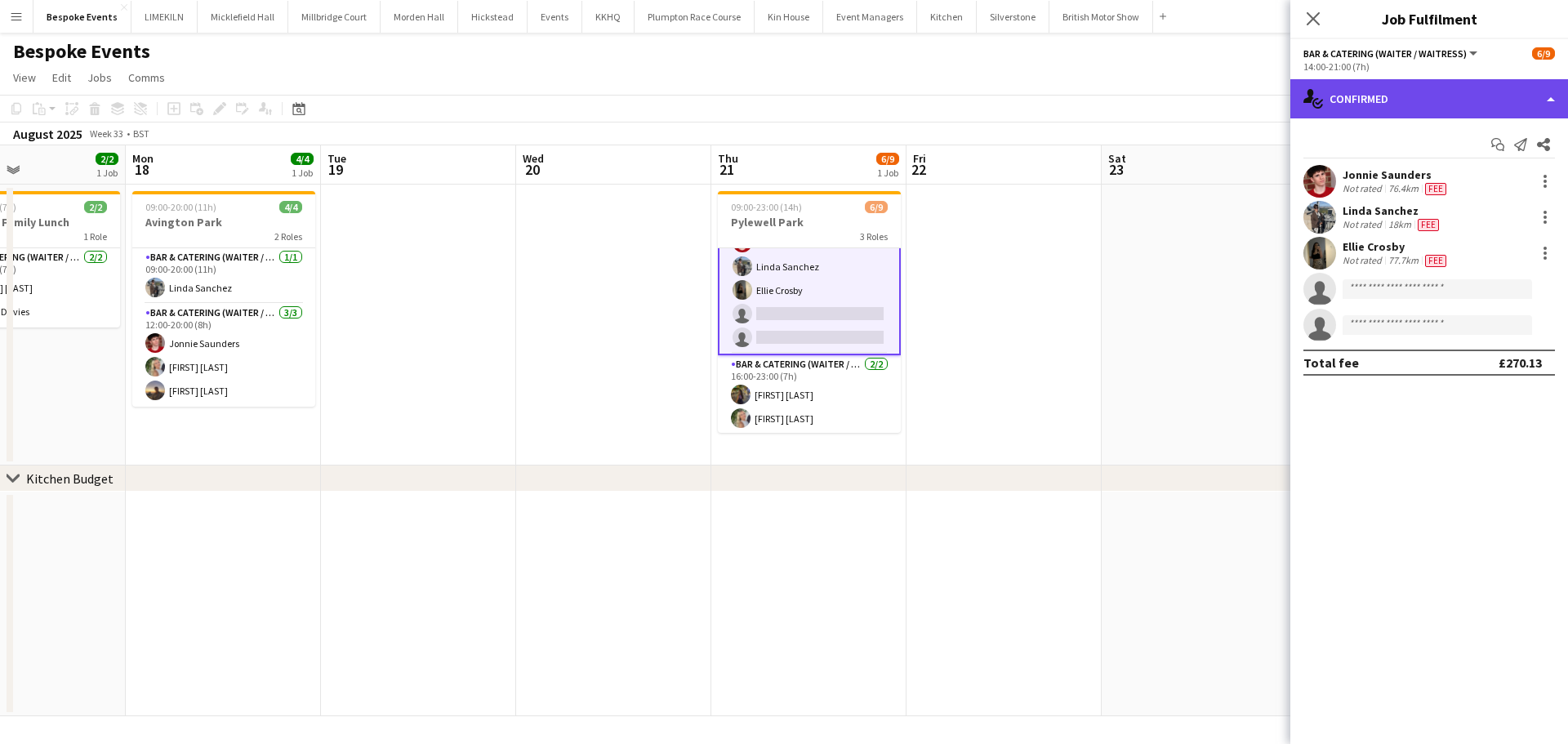 click on "single-neutral-actions-check-2
Confirmed" 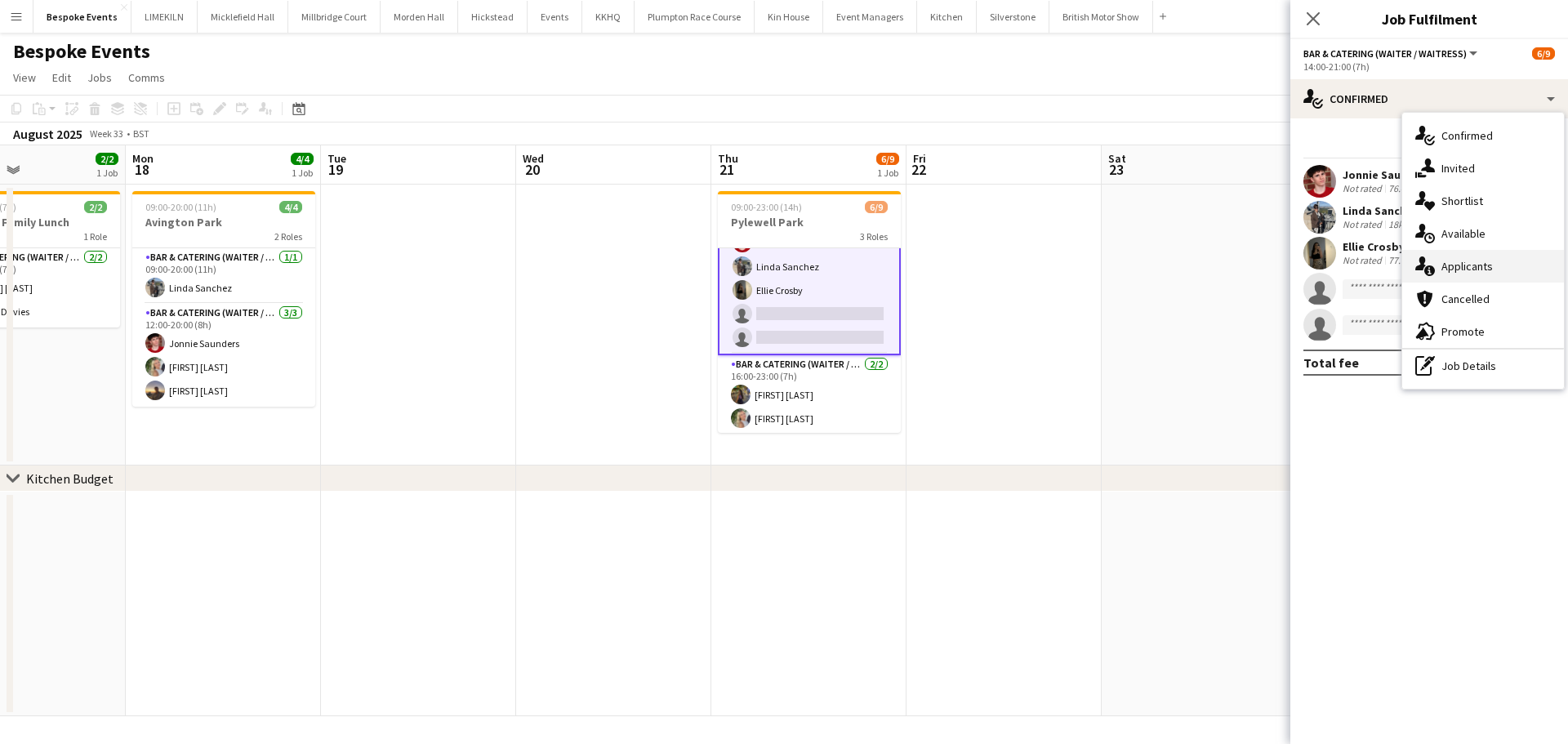 click on "single-neutral-actions-information
Applicants" at bounding box center (1483, 266) 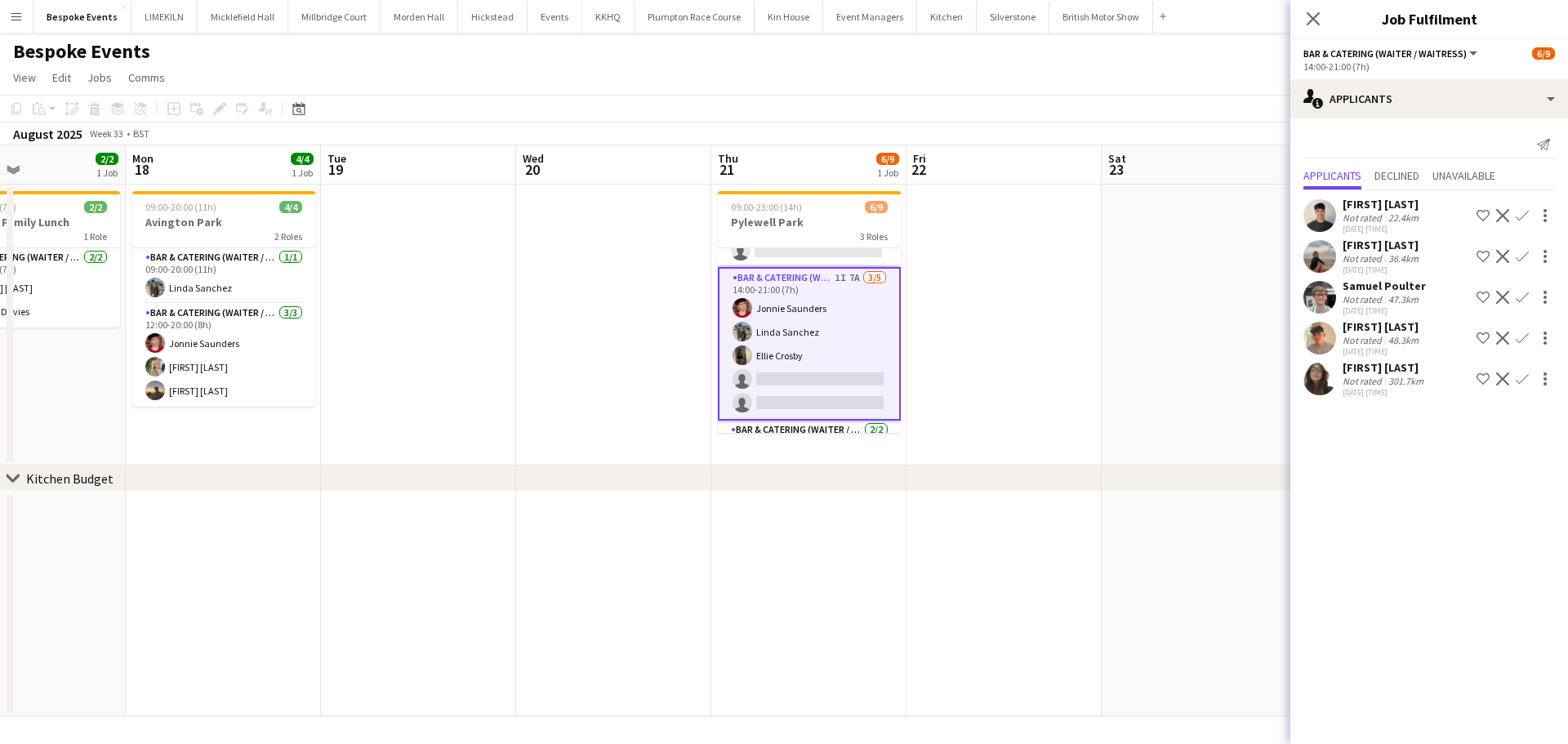 scroll, scrollTop: 60, scrollLeft: 0, axis: vertical 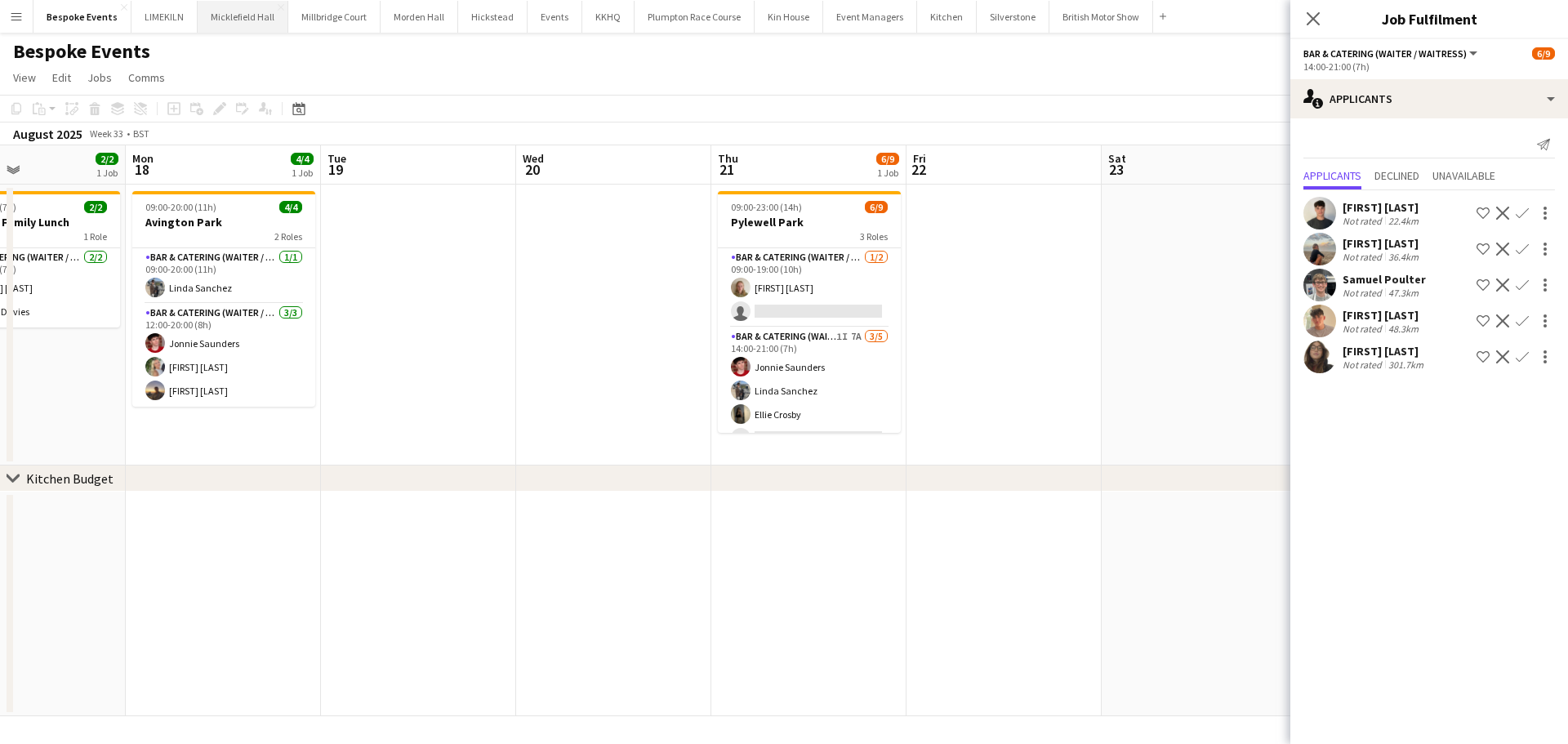 click on "Micklefield Hall
Close" at bounding box center (243, 16) 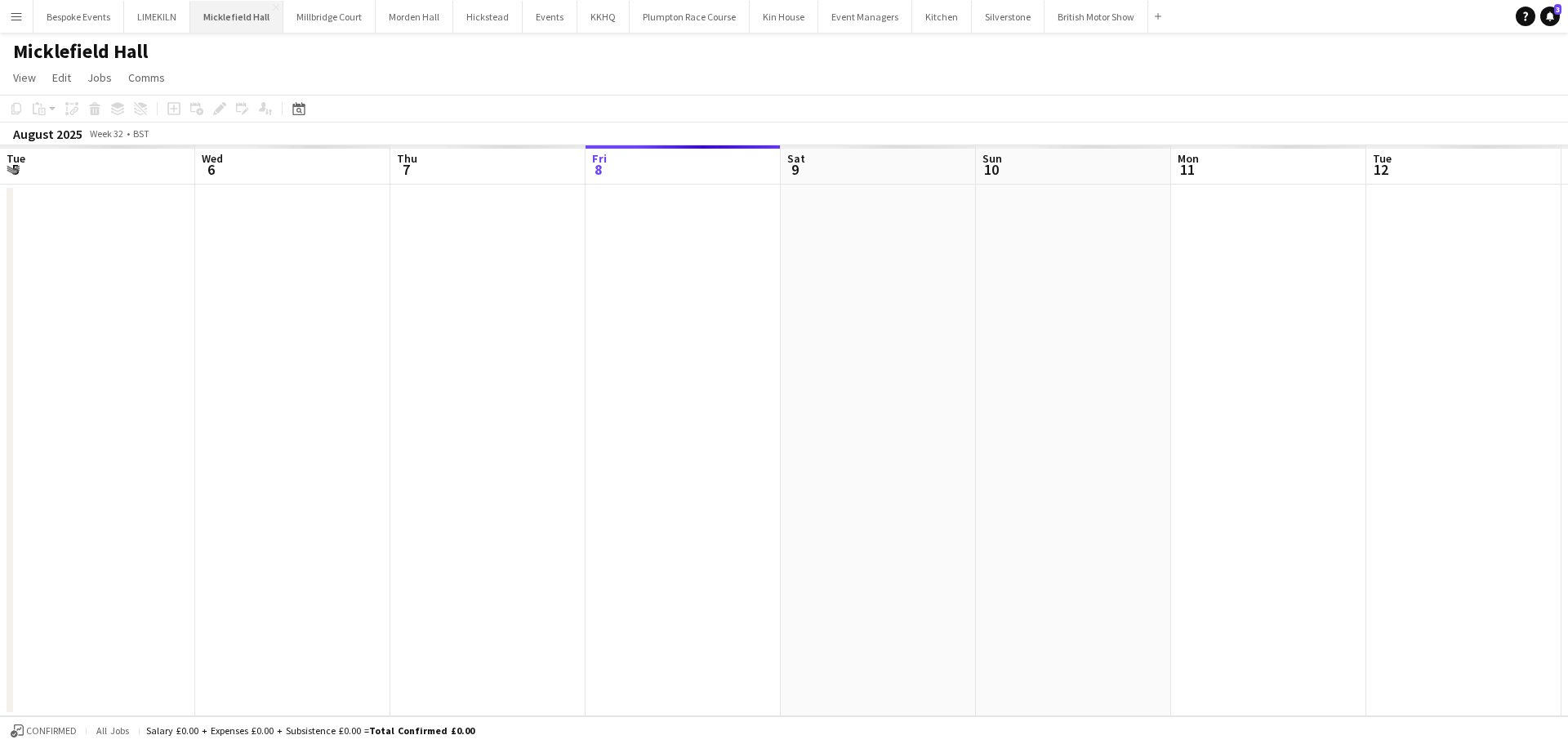 scroll, scrollTop: 0, scrollLeft: 390, axis: horizontal 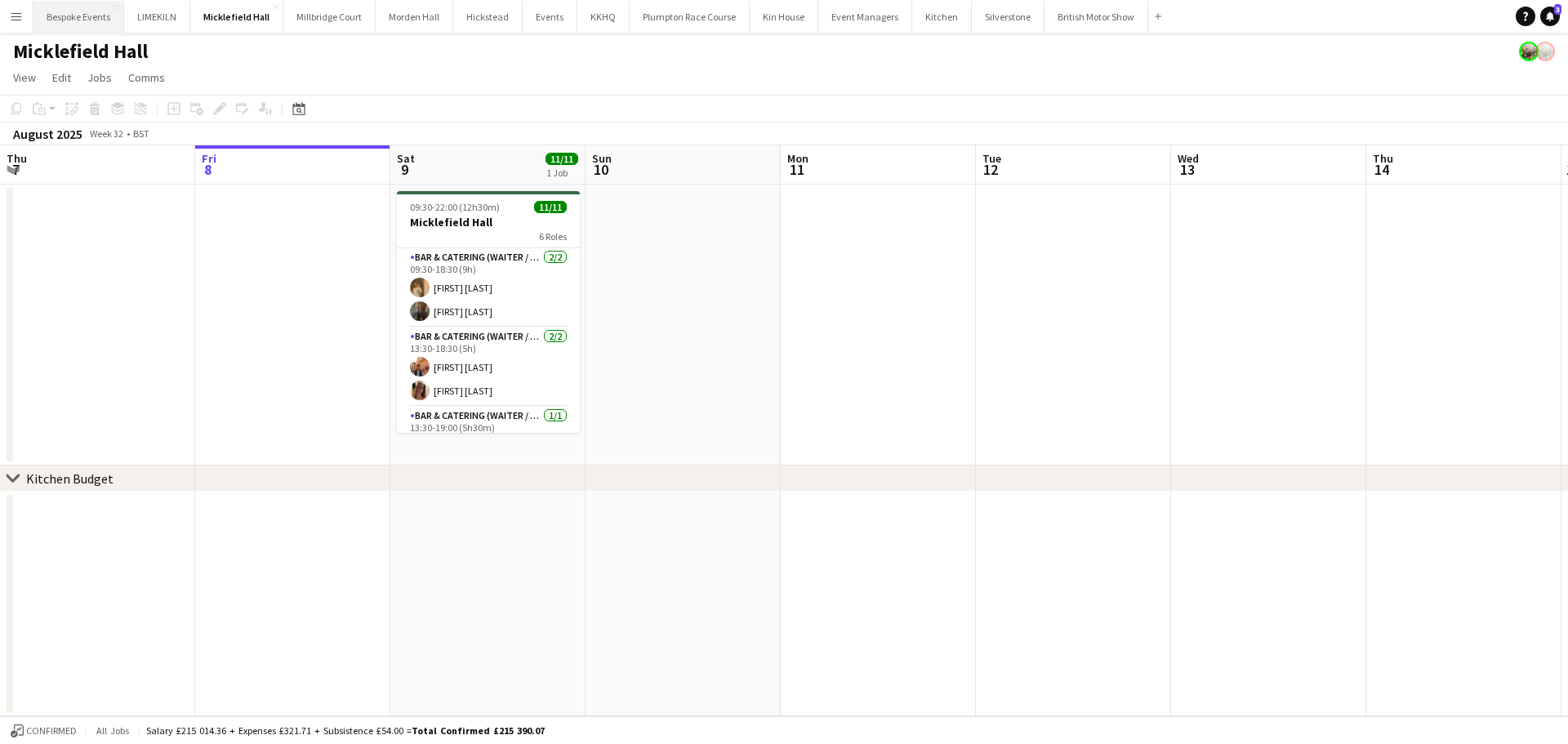click on "Bespoke Events
Close" at bounding box center [78, 16] 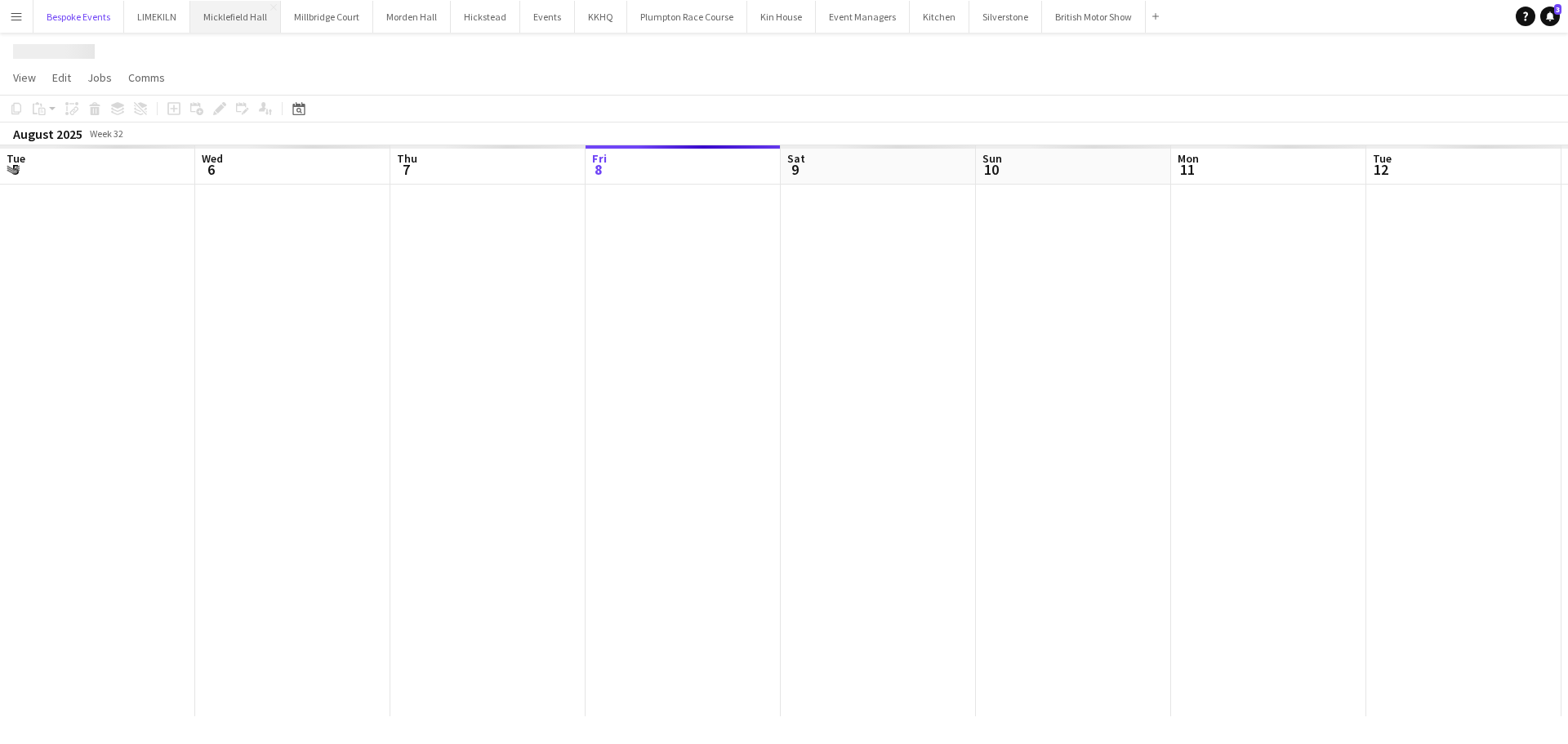 scroll, scrollTop: 0, scrollLeft: 390, axis: horizontal 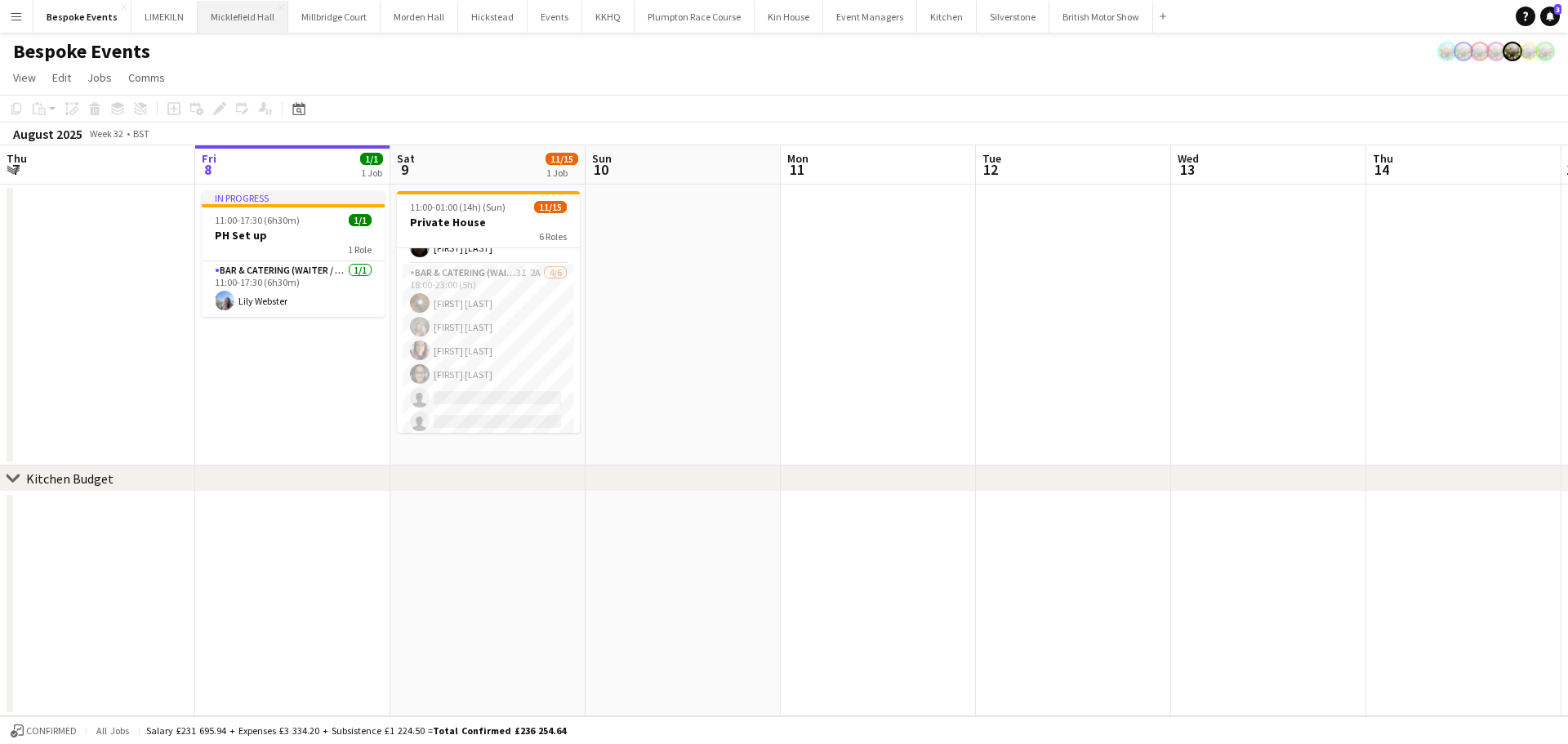 click on "Micklefield Hall
Close" at bounding box center (243, 16) 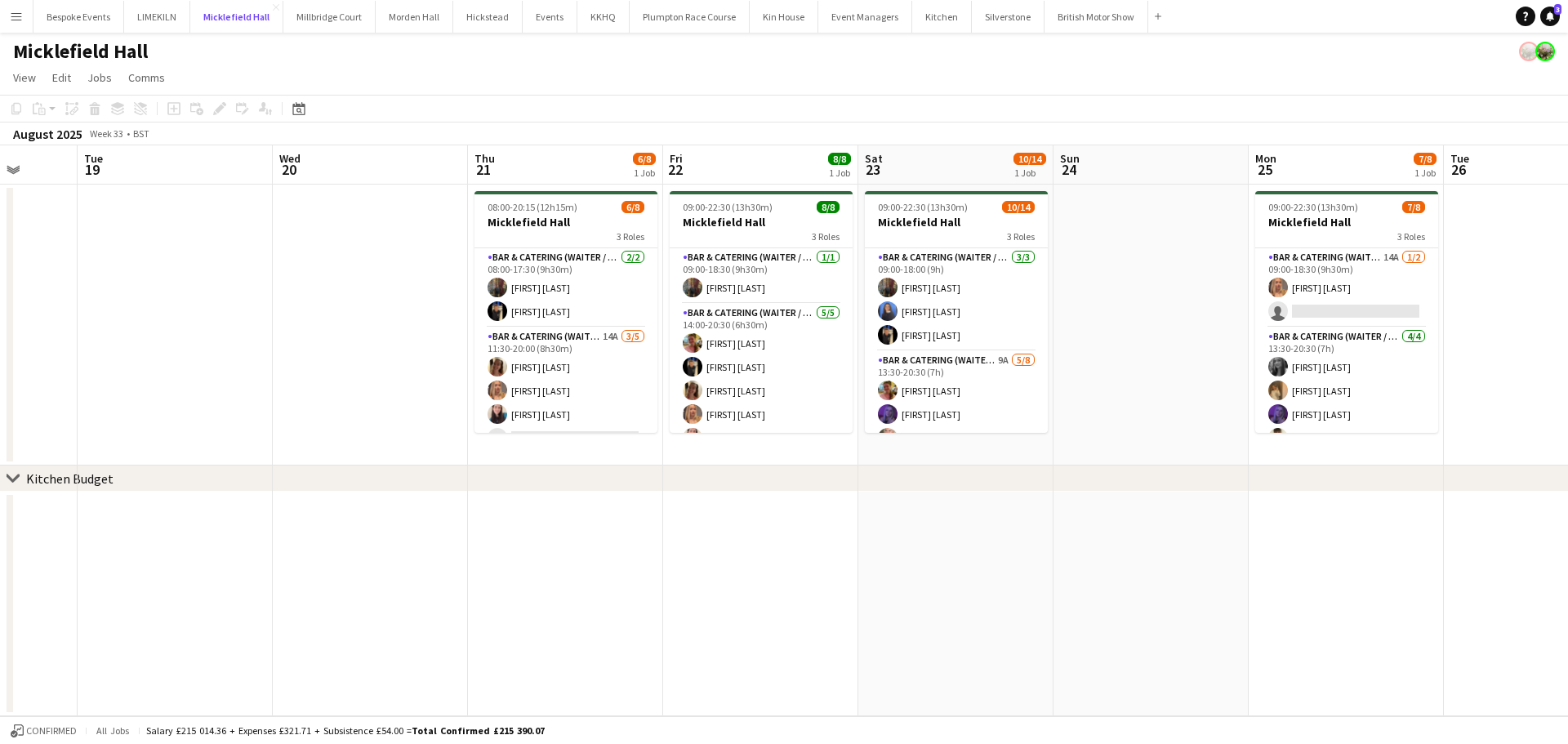 scroll, scrollTop: 0, scrollLeft: 509, axis: horizontal 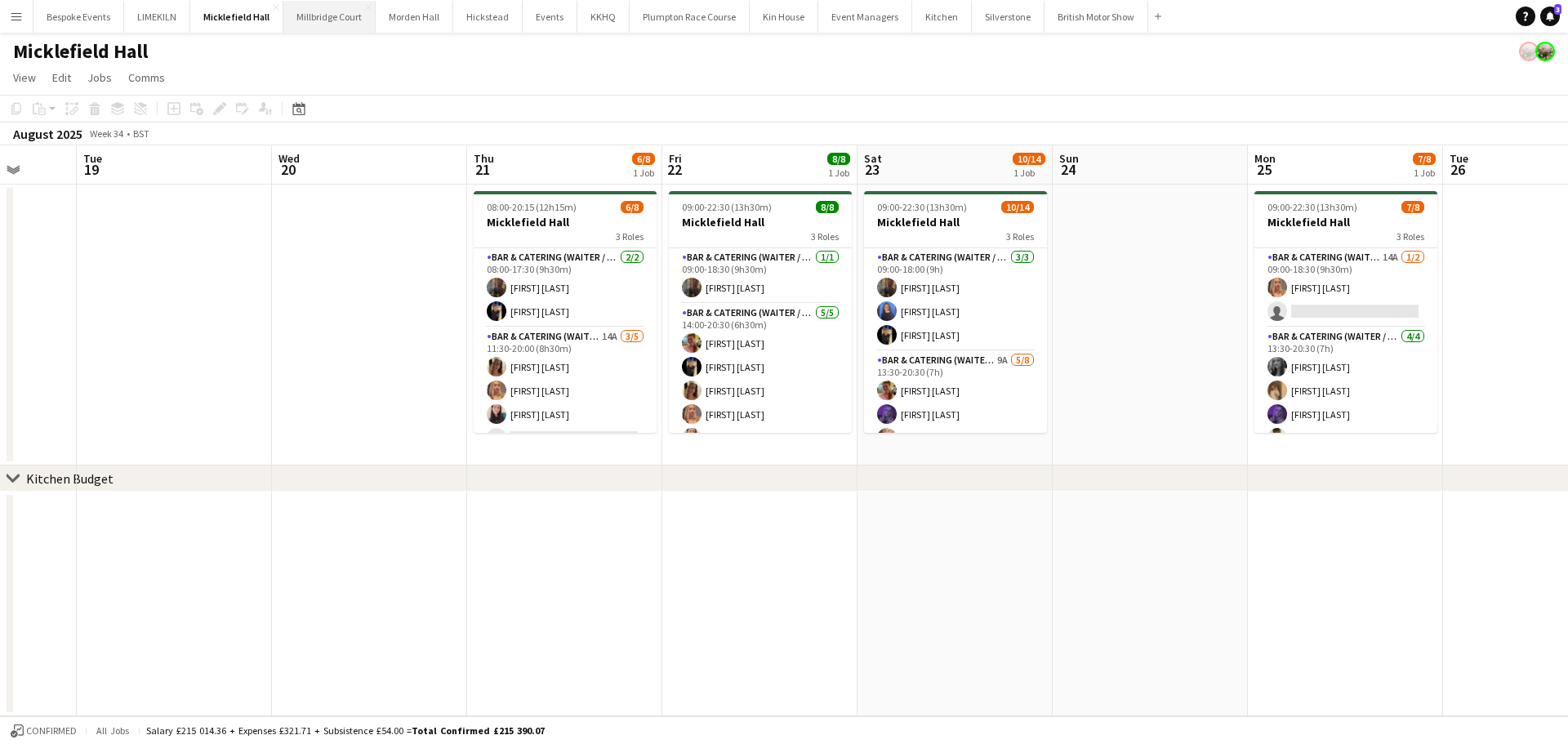 click on "Millbridge Court
Close" at bounding box center [329, 16] 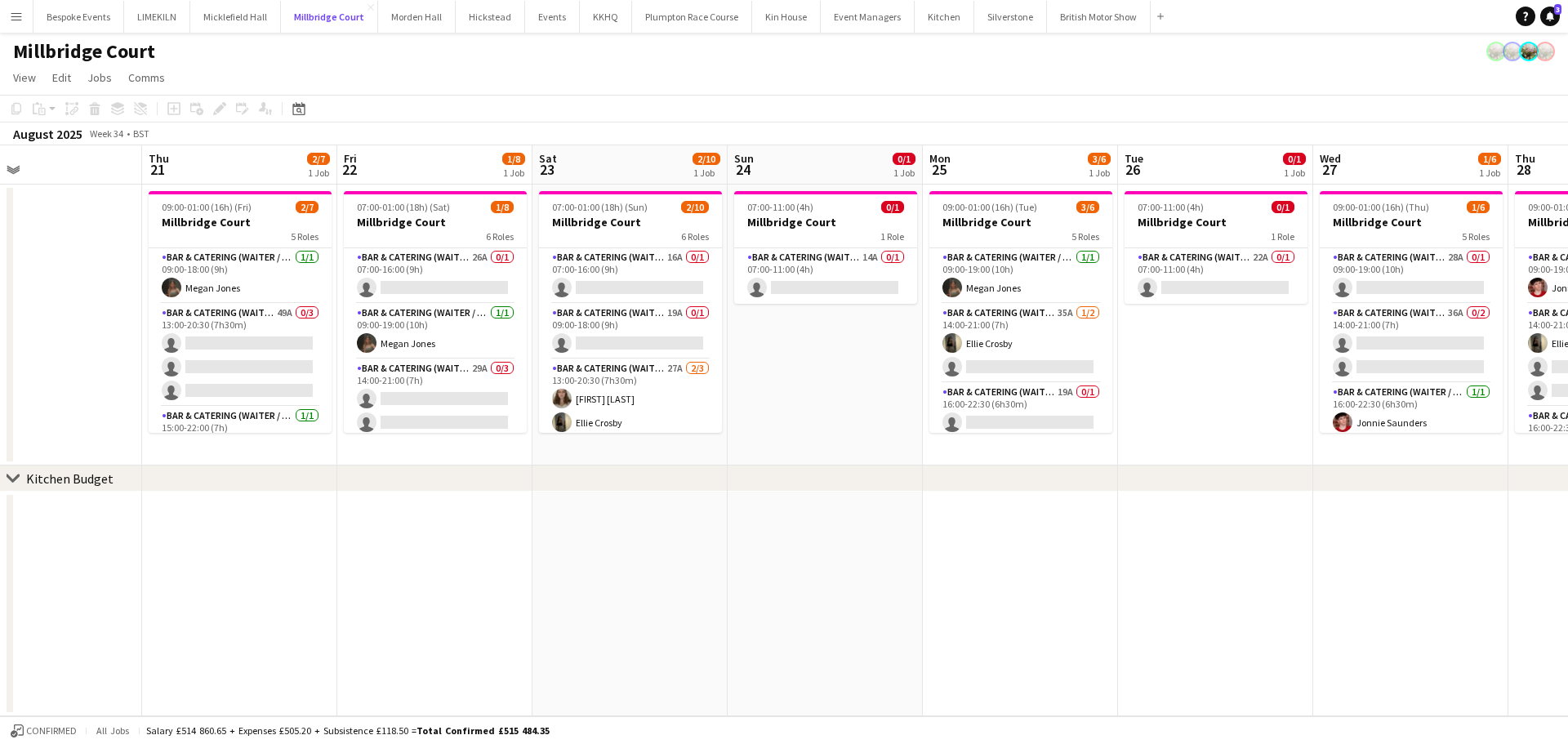 scroll, scrollTop: 0, scrollLeft: 649, axis: horizontal 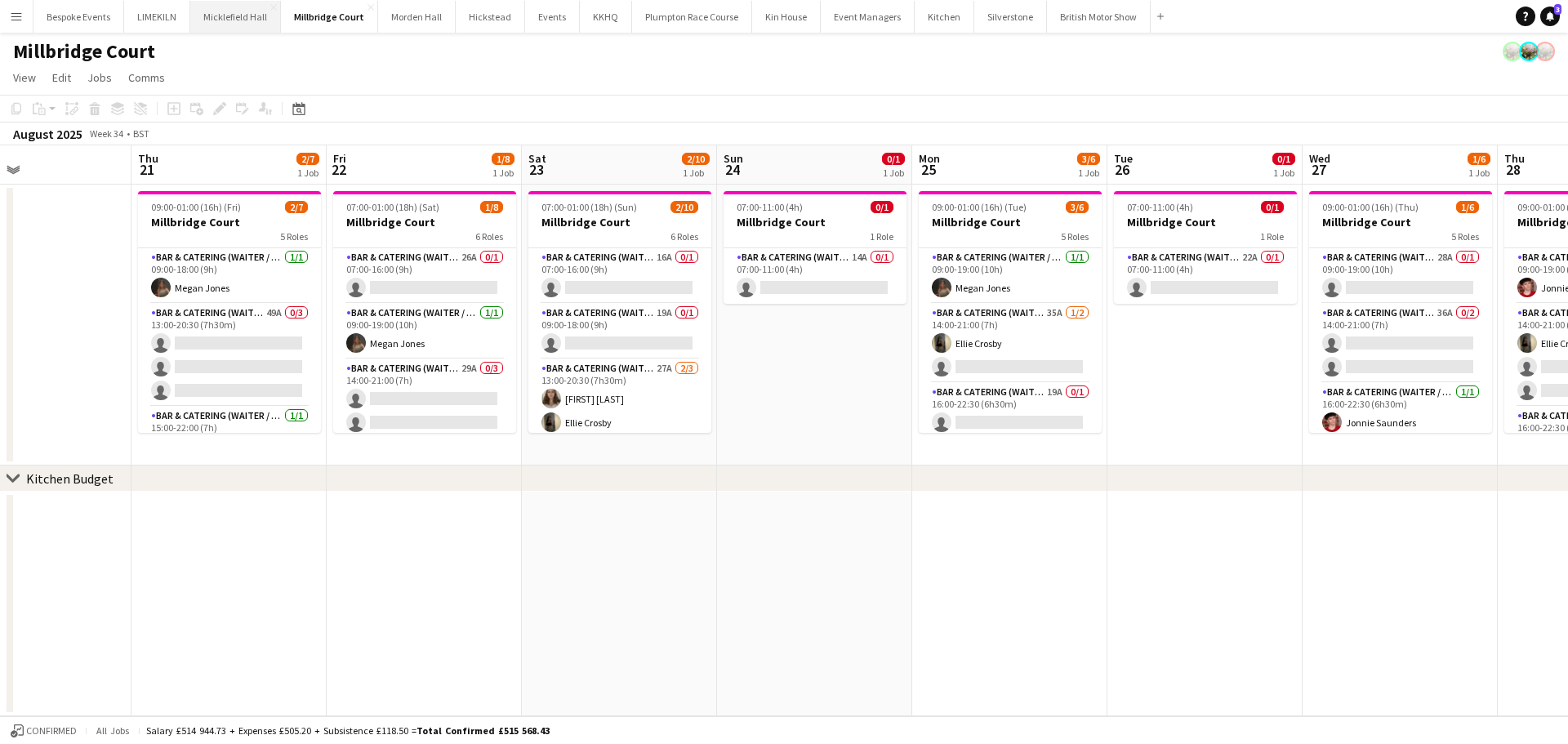 click on "Micklefield Hall
Close" at bounding box center [235, 16] 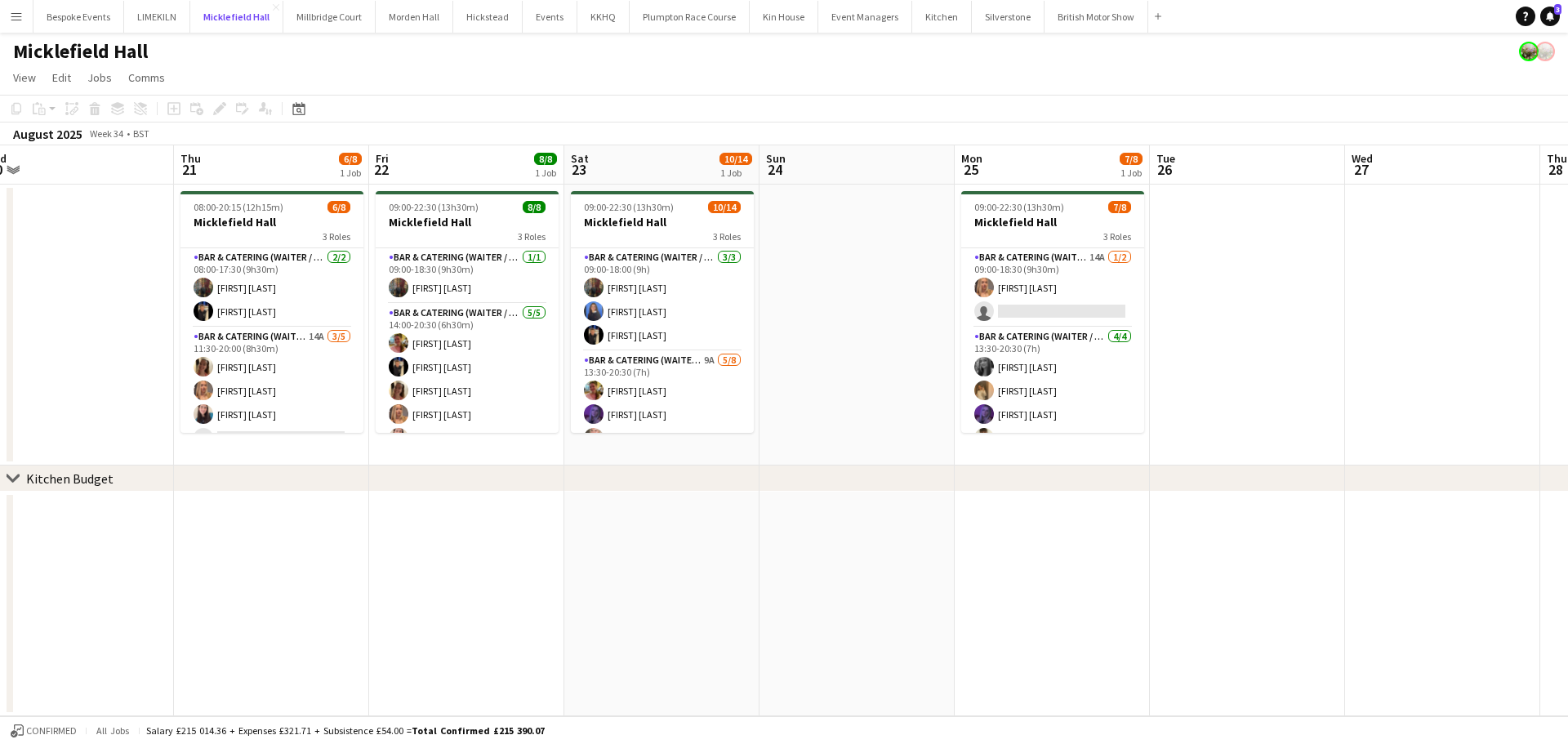scroll, scrollTop: 0, scrollLeft: 608, axis: horizontal 